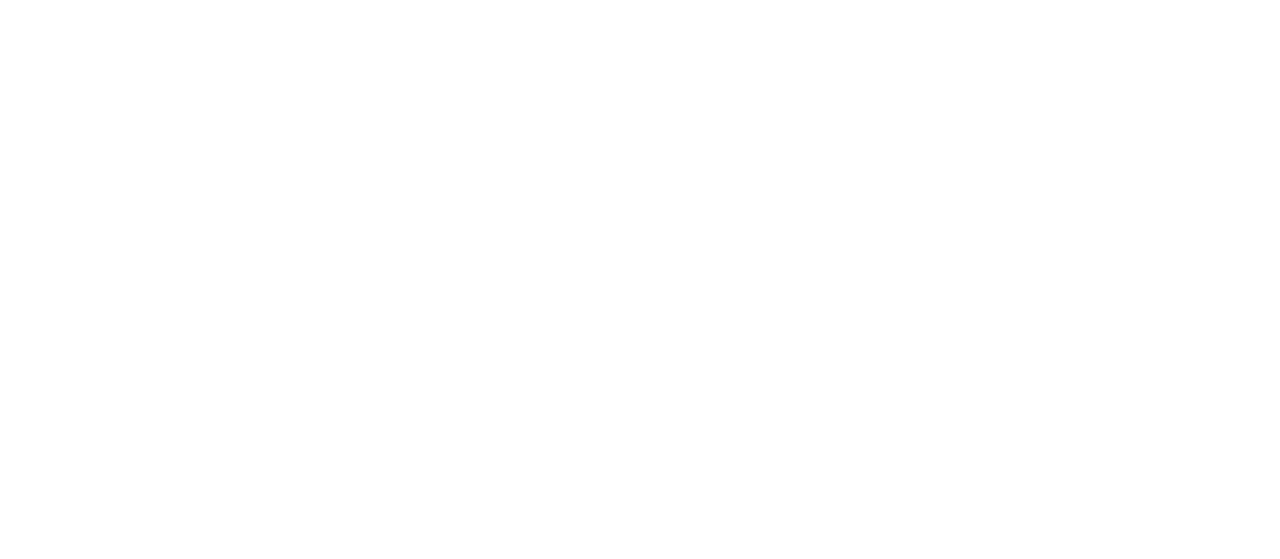 scroll, scrollTop: 0, scrollLeft: 0, axis: both 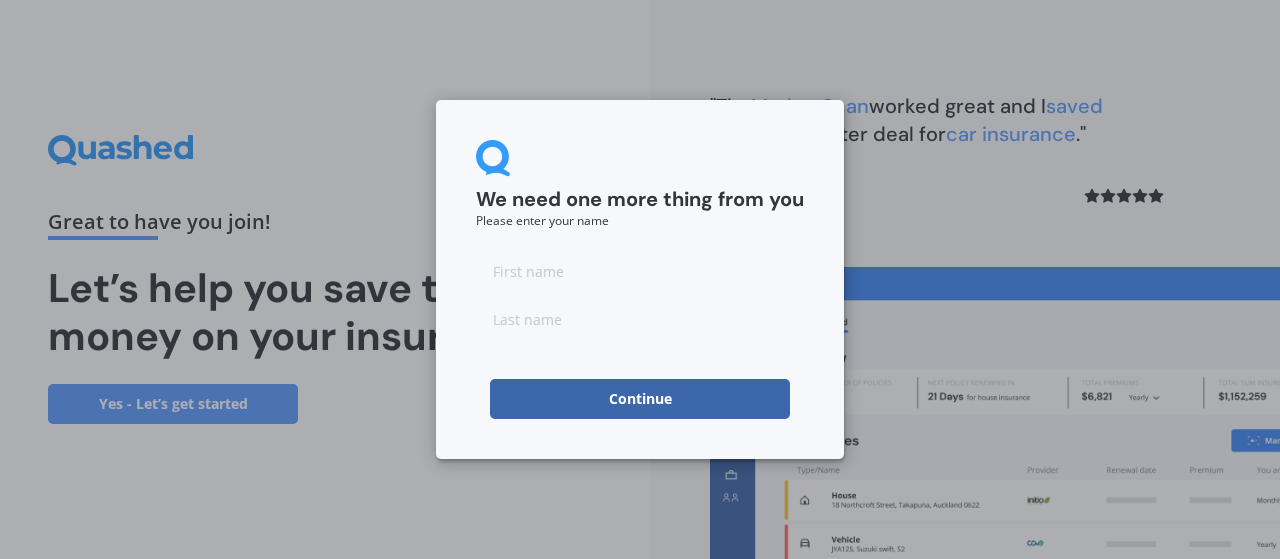 click at bounding box center [640, 271] 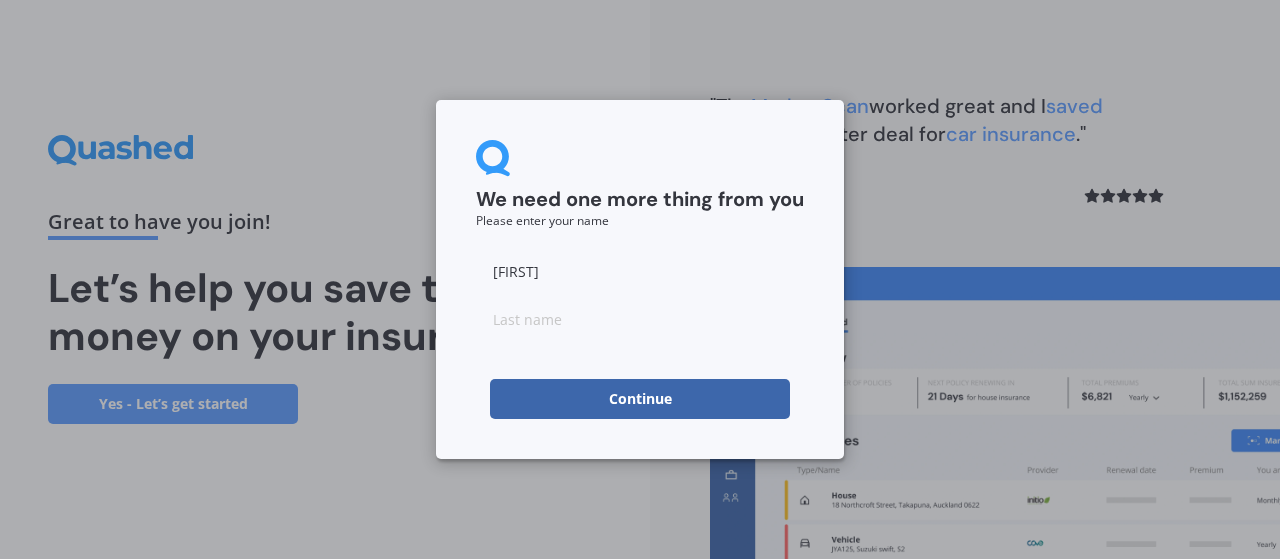 type on "[FIRST]" 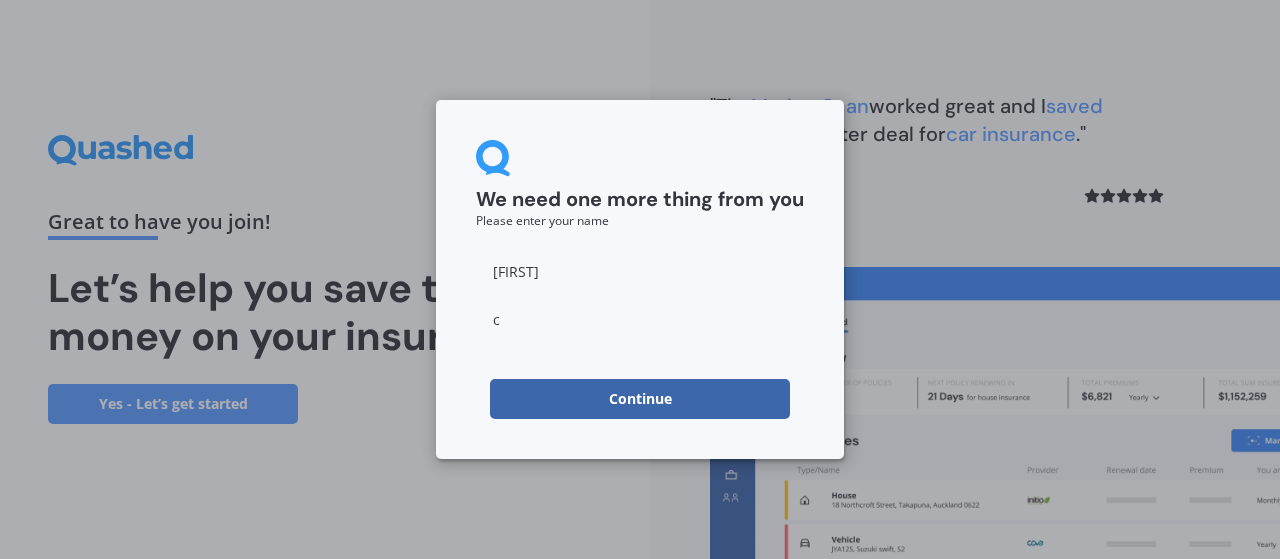 type on "c" 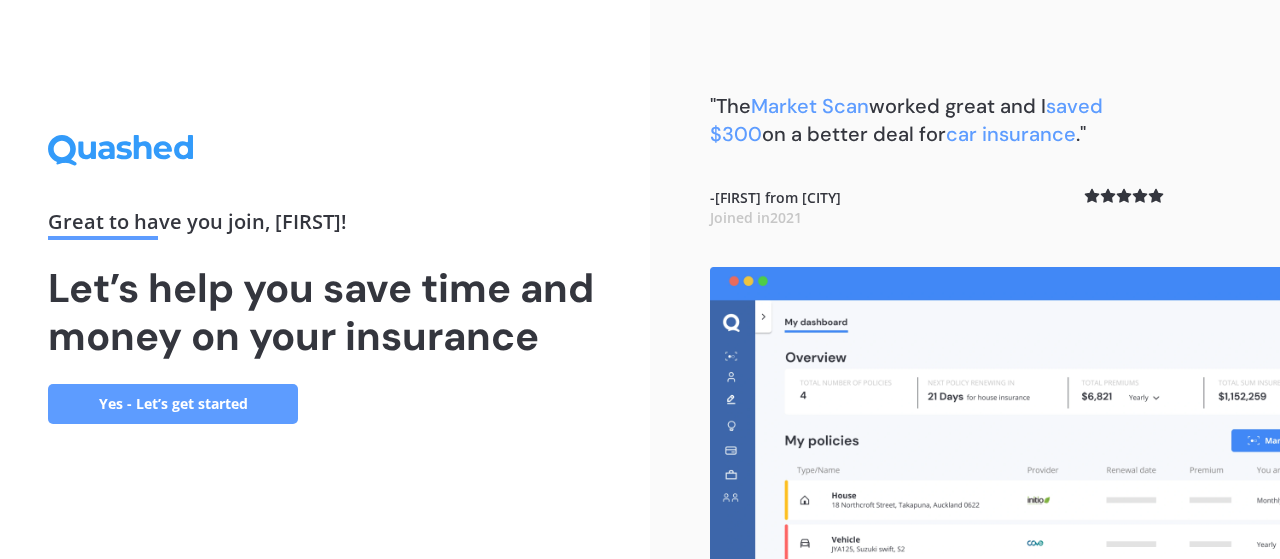 click on "Yes - Let’s get started" at bounding box center (173, 404) 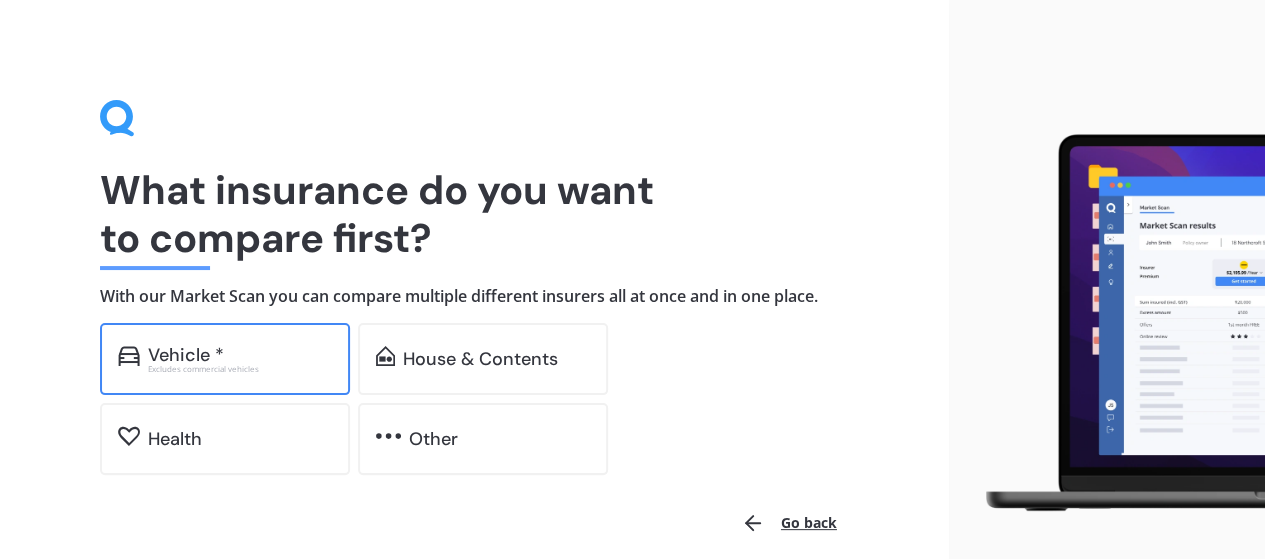 click on "Vehicle *" at bounding box center (240, 355) 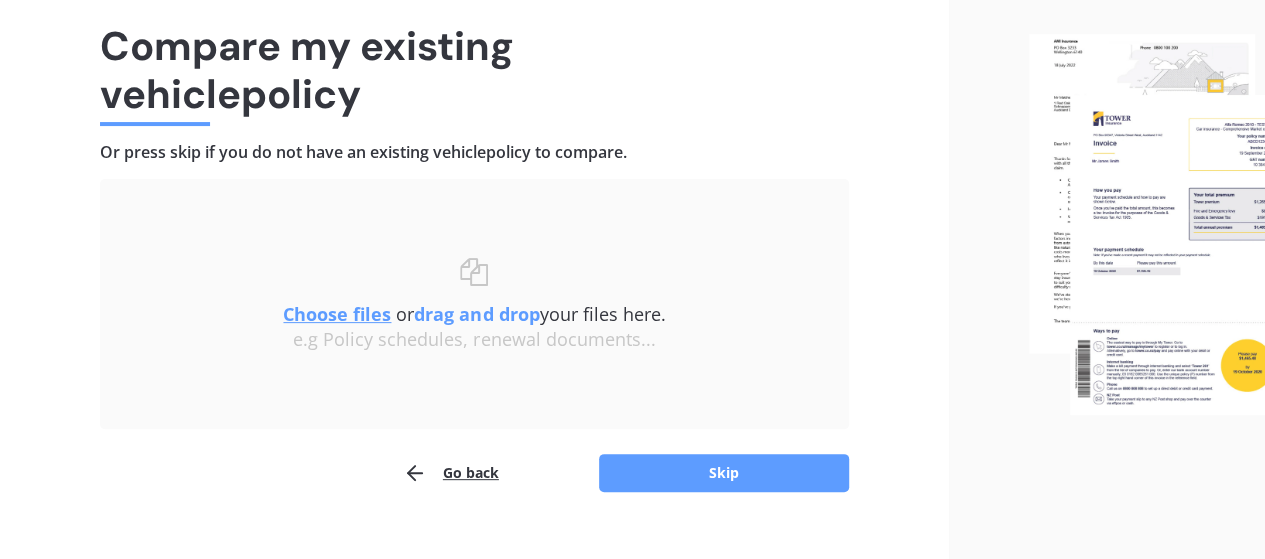 scroll, scrollTop: 177, scrollLeft: 0, axis: vertical 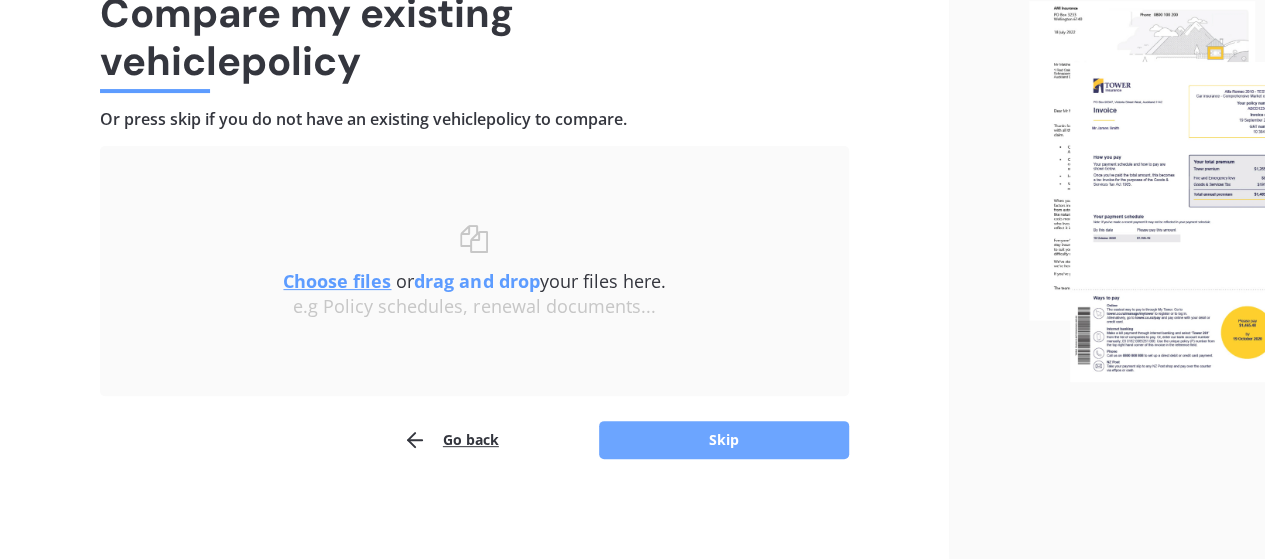 click on "Skip" at bounding box center [724, 440] 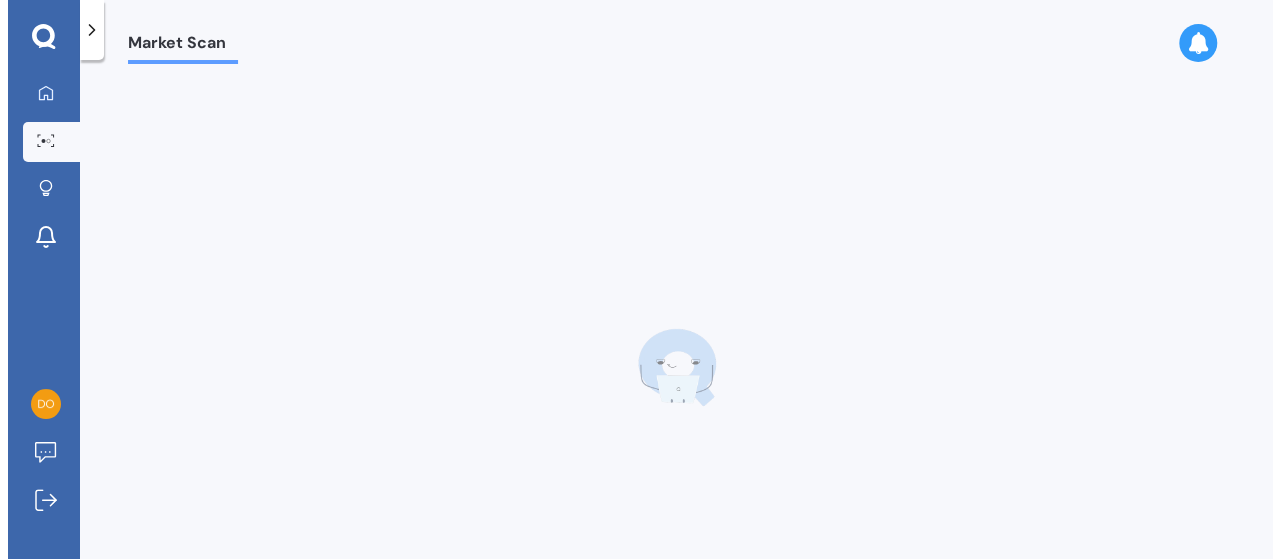 scroll, scrollTop: 0, scrollLeft: 0, axis: both 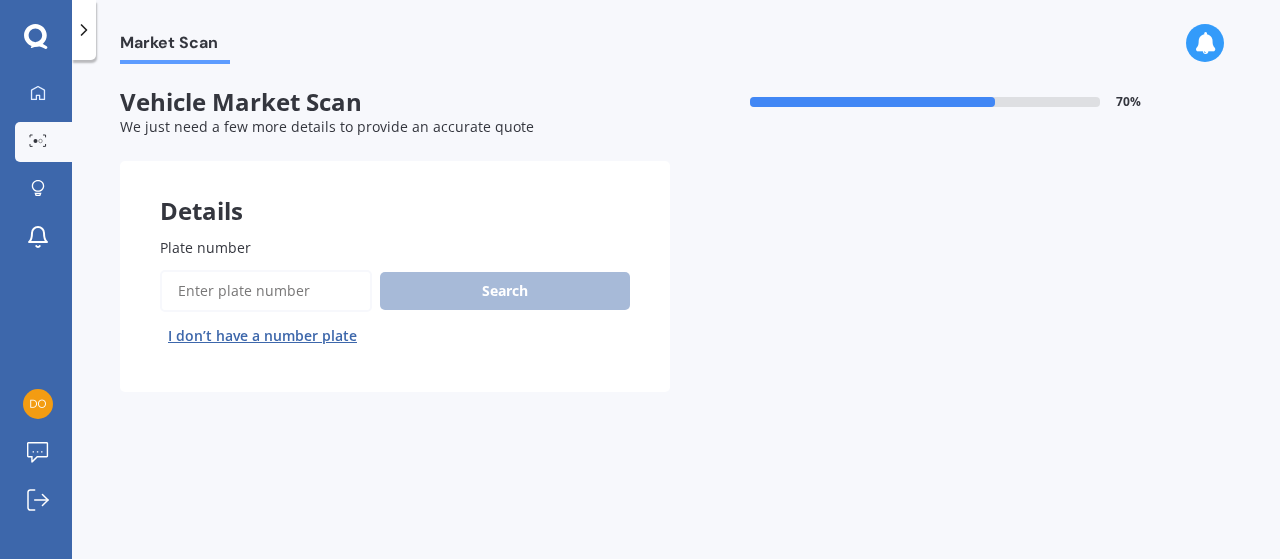 click on "Plate number" at bounding box center [266, 291] 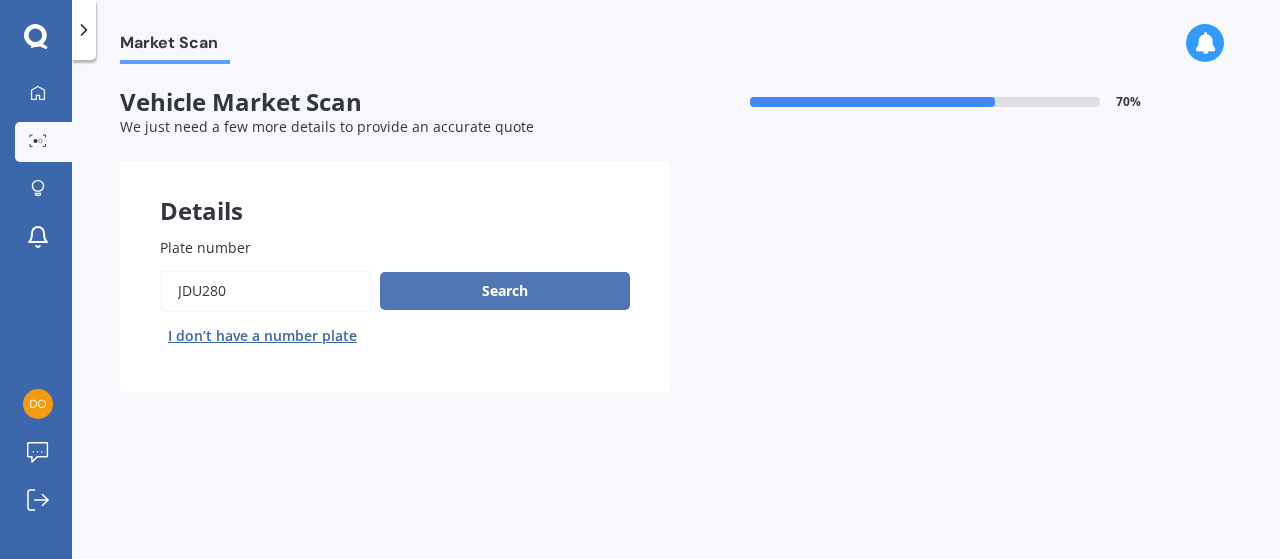 type on "jdu280" 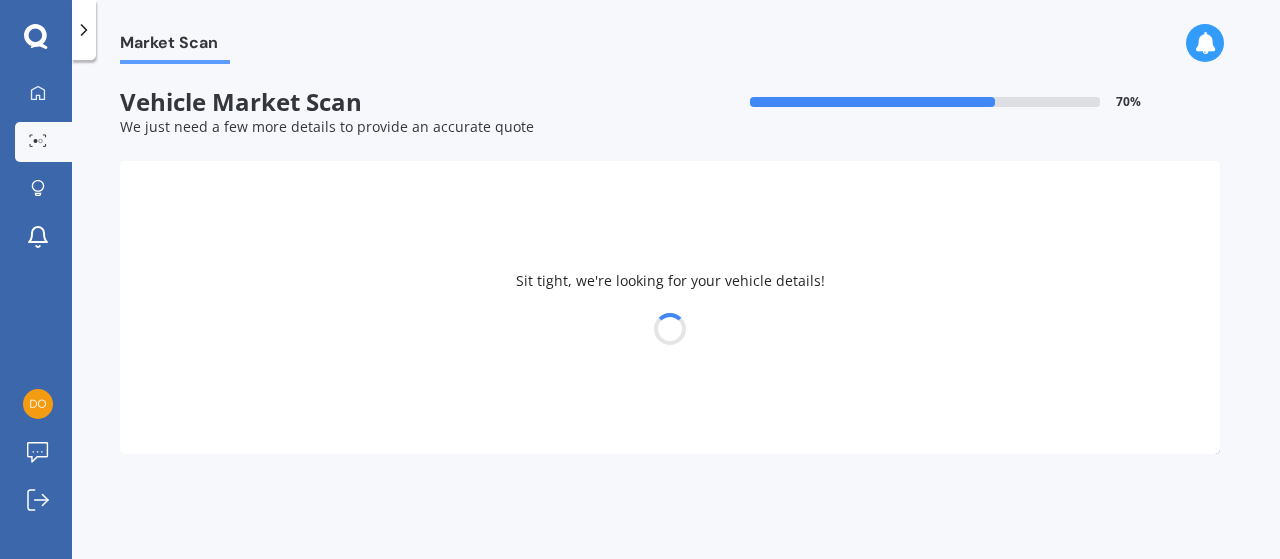 select on "SUBARU" 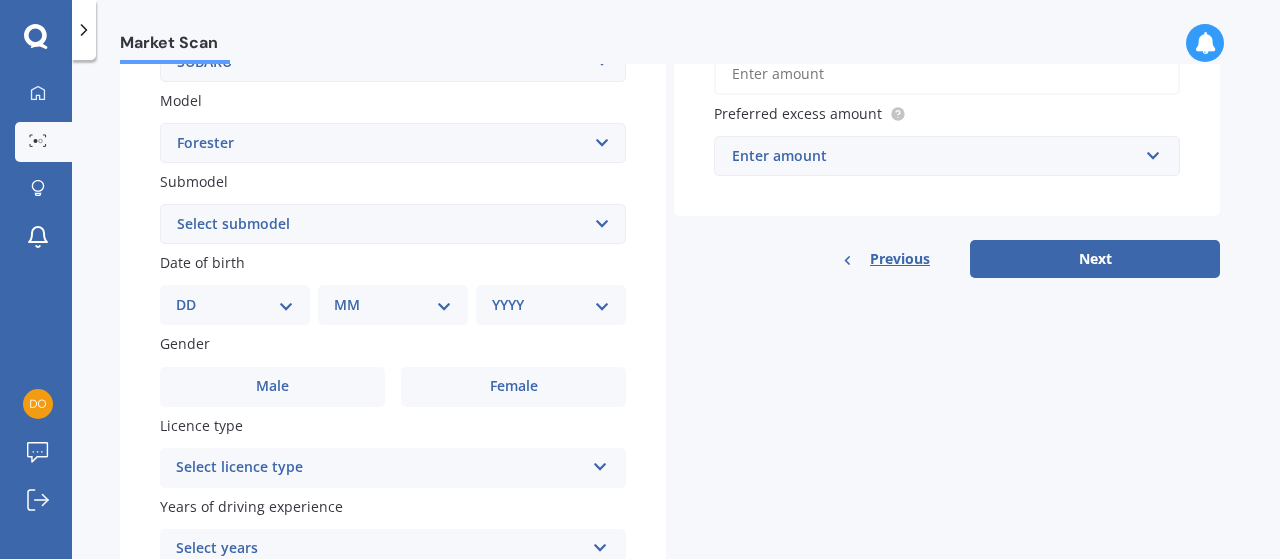 scroll, scrollTop: 434, scrollLeft: 0, axis: vertical 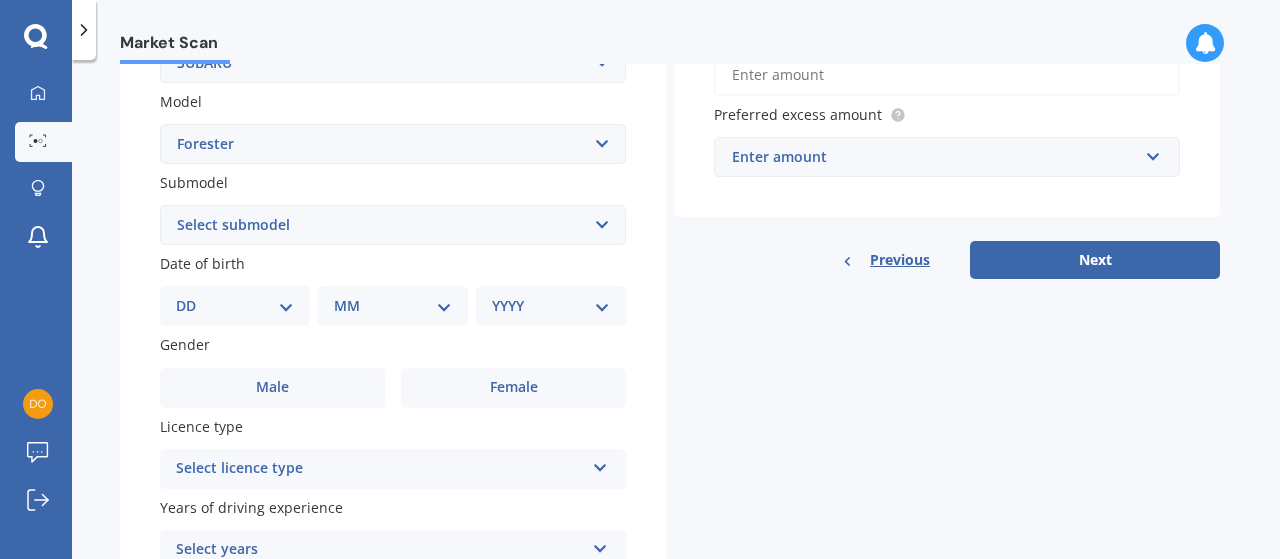 click on "Select model BRZ Crosstrek Dex Exiga Forester Impreza Justy Legacy Leone levorg Omega Outback Outback 2.5 Outback Touring Outback X Outback XT Outback XT Touring R2 Rex Sherpa SVX / Alcyone Traviq Trezia Tribeca Vivio Vortex WRX XV" at bounding box center (393, 144) 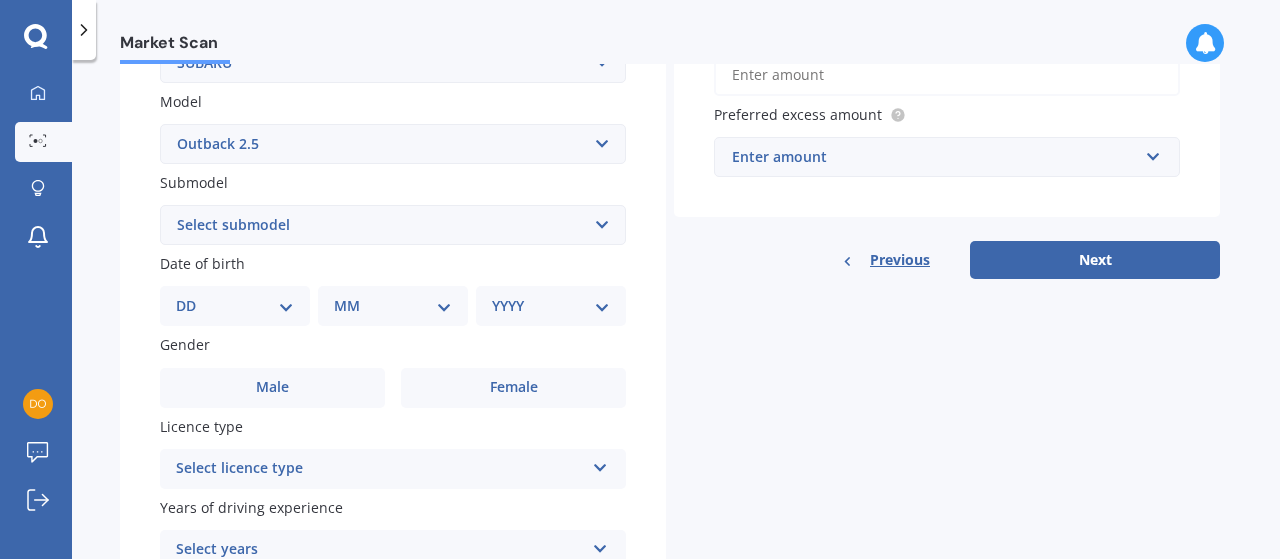 click on "Select model BRZ Crosstrek Dex Exiga Forester Impreza Justy Legacy Leone levorg Omega Outback Outback 2.5 Outback Touring Outback X Outback XT Outback XT Touring R2 Rex Sherpa SVX / Alcyone Traviq Trezia Tribeca Vivio Vortex WRX XV" at bounding box center (393, 144) 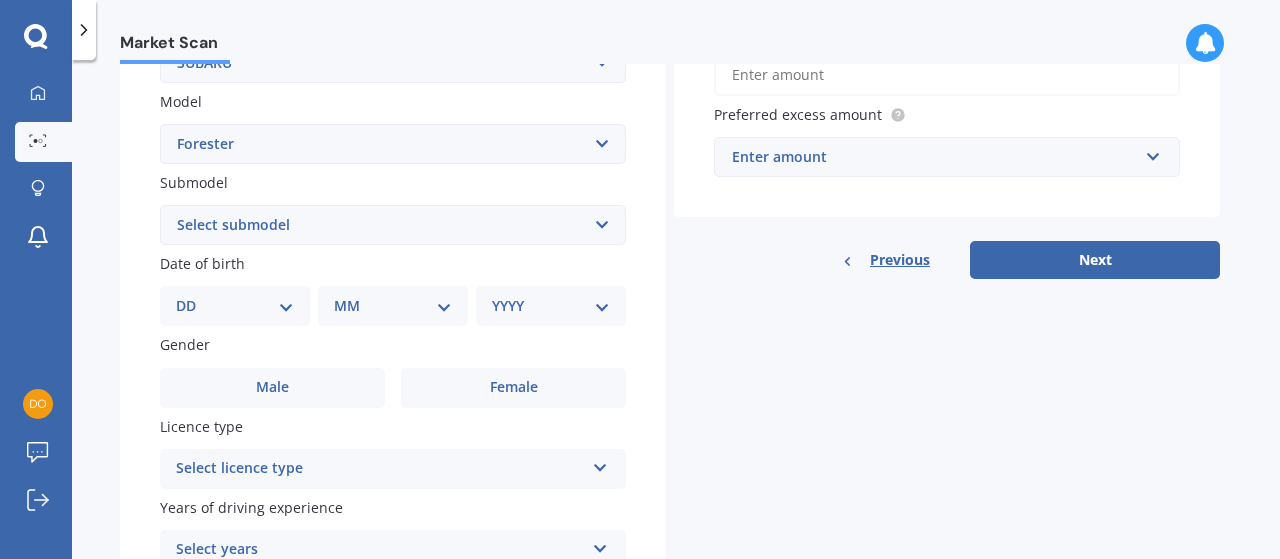click on "Select model BRZ Crosstrek Dex Exiga Forester Impreza Justy Legacy Leone levorg Omega Outback Outback 2.5 Outback Touring Outback X Outback XT Outback XT Touring R2 Rex Sherpa SVX / Alcyone Traviq Trezia Tribeca Vivio Vortex WRX XV" at bounding box center (393, 144) 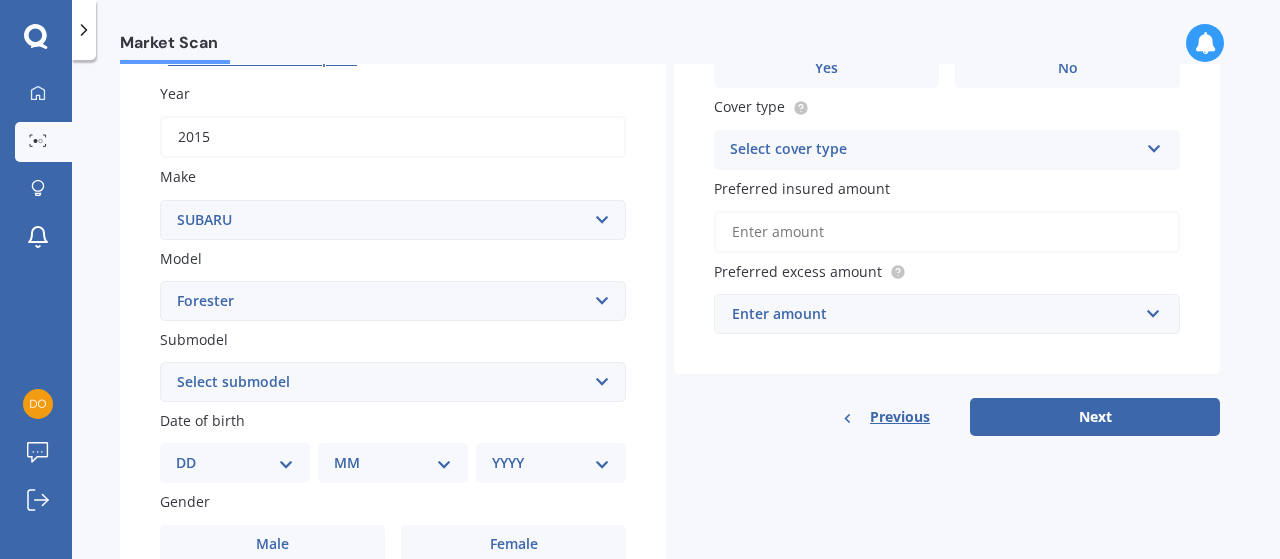 scroll, scrollTop: 233, scrollLeft: 0, axis: vertical 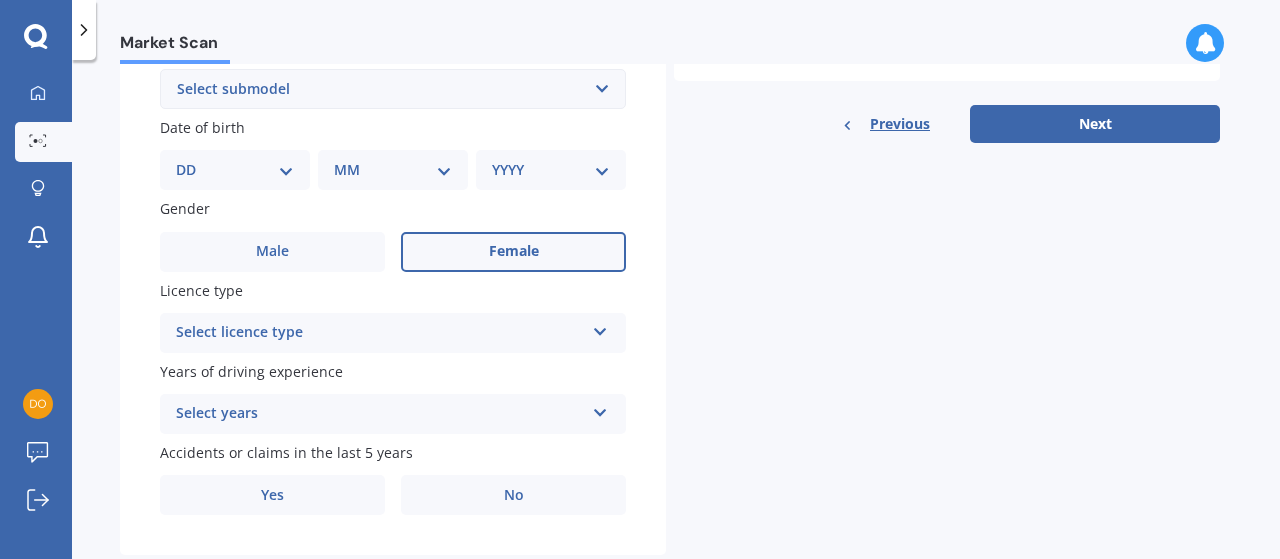 click on "Female" at bounding box center [514, 251] 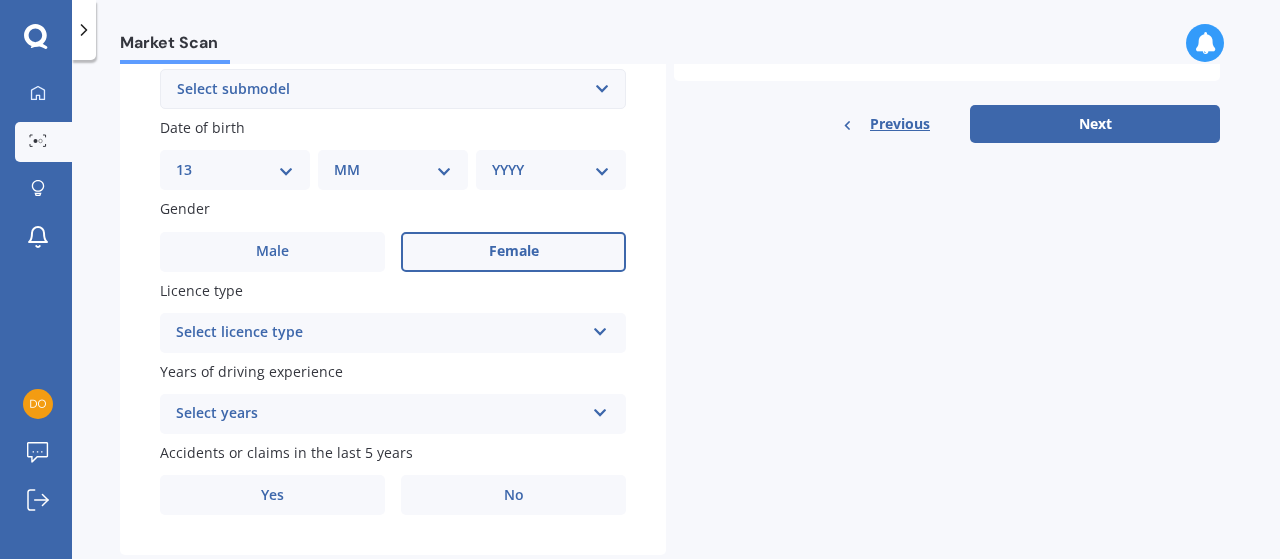 click on "DD 01 02 03 04 05 06 07 08 09 10 11 12 13 14 15 16 17 18 19 20 21 22 23 24 25 26 27 28 29 30 31" at bounding box center [235, 170] 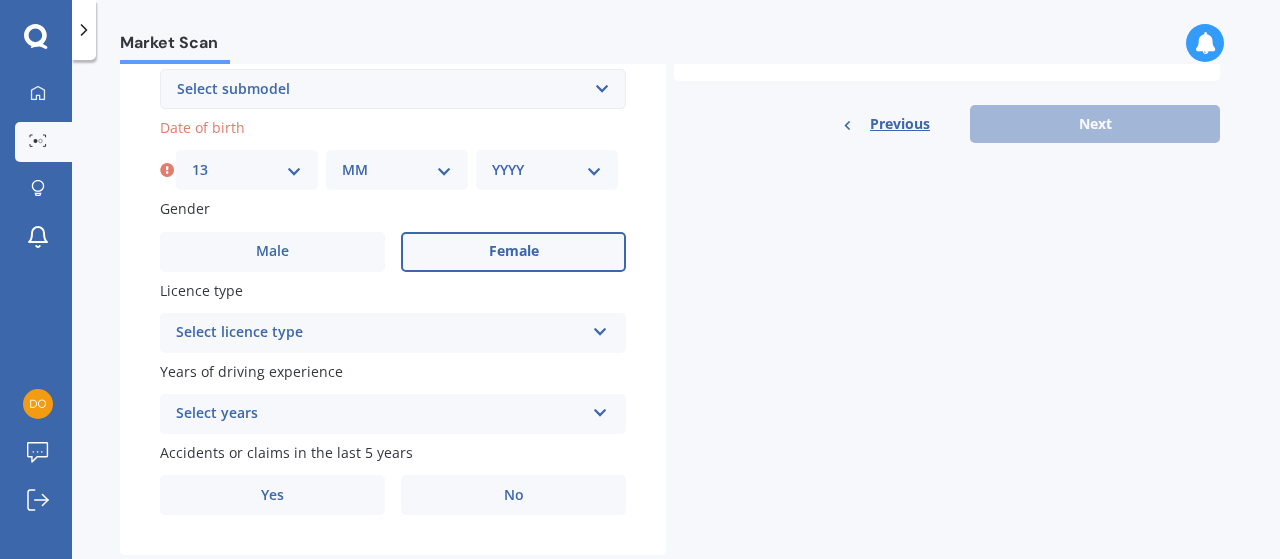 click on "MM 01 02 03 04 05 06 07 08 09 10 11 12" at bounding box center (397, 170) 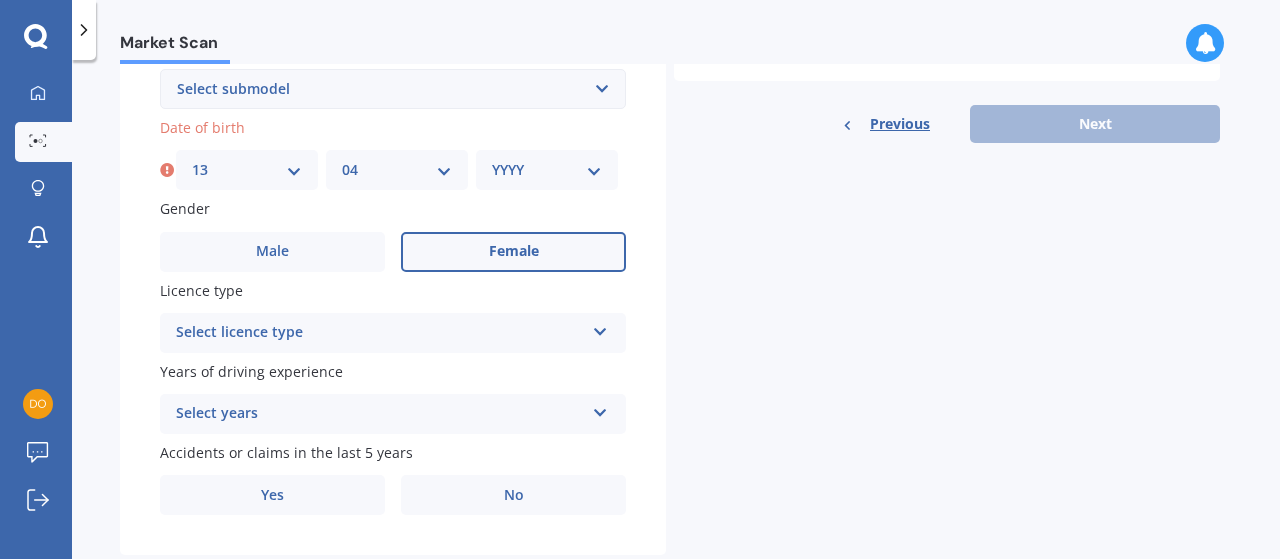 click on "MM 01 02 03 04 05 06 07 08 09 10 11 12" at bounding box center (397, 170) 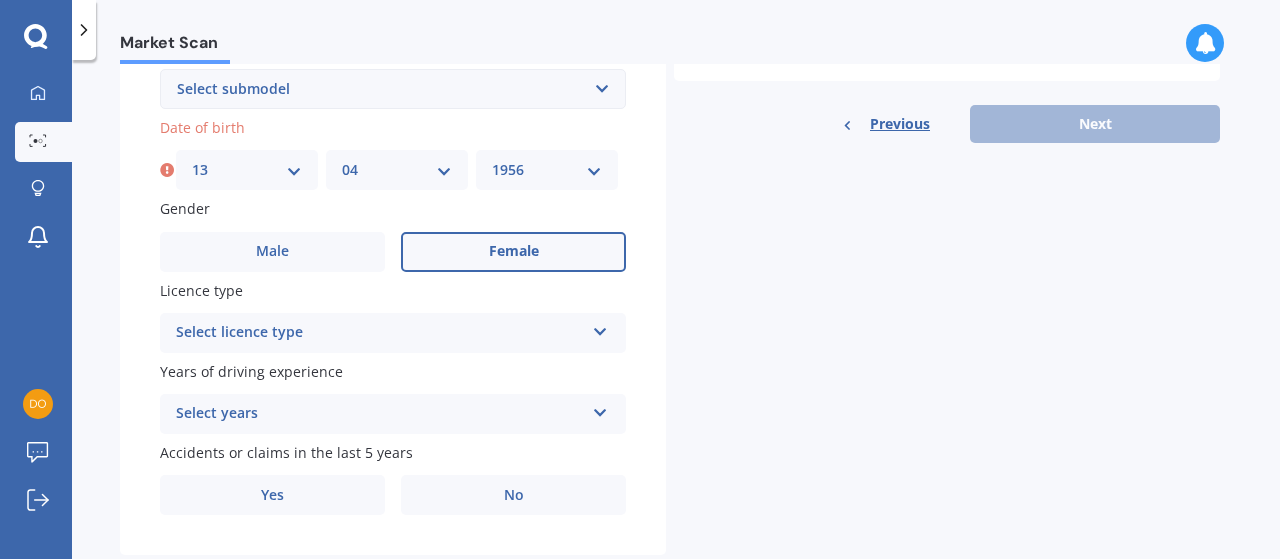 click on "YYYY 2025 2024 2023 2022 2021 2020 2019 2018 2017 2016 2015 2014 2013 2012 2011 2010 2009 2008 2007 2006 2005 2004 2003 2002 2001 2000 1999 1998 1997 1996 1995 1994 1993 1992 1991 1990 1989 1988 1987 1986 1985 1984 1983 1982 1981 1980 1979 1978 1977 1976 1975 1974 1973 1972 1971 1970 1969 1968 1967 1966 1965 1964 1963 1962 1961 1960 1959 1958 1957 1956 1955 1954 1953 1952 1951 1950 1949 1948 1947 1946 1945 1944 1943 1942 1941 1940 1939 1938 1937 1936 1935 1934 1933 1932 1931 1930 1929 1928 1927 1926" at bounding box center (547, 170) 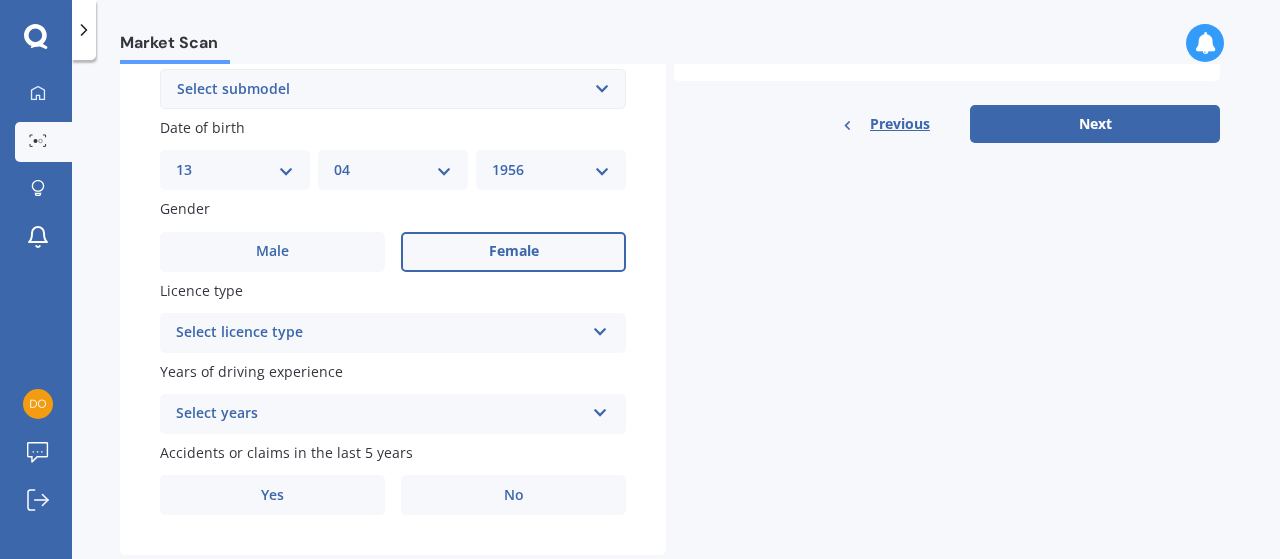 click at bounding box center (600, 328) 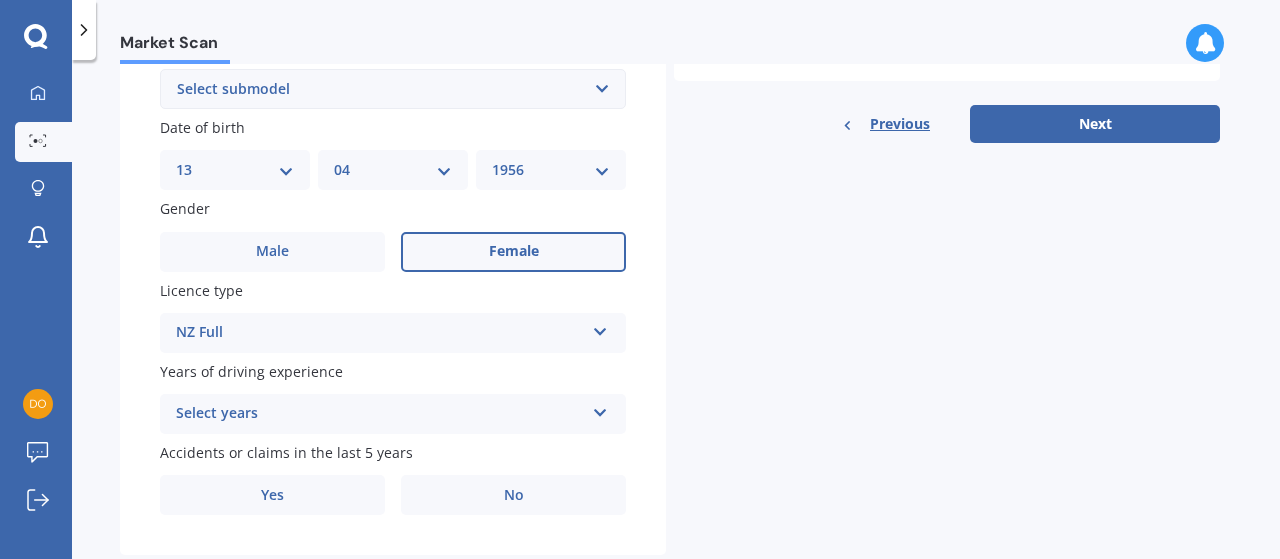 click at bounding box center [600, 409] 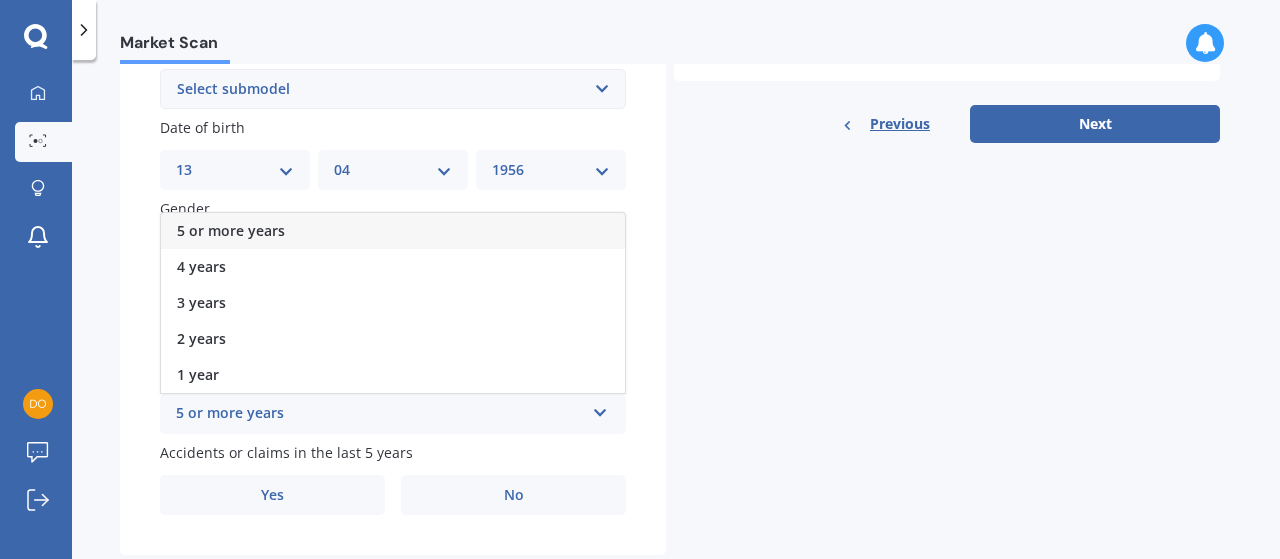 click on "5 or more years" at bounding box center (380, 414) 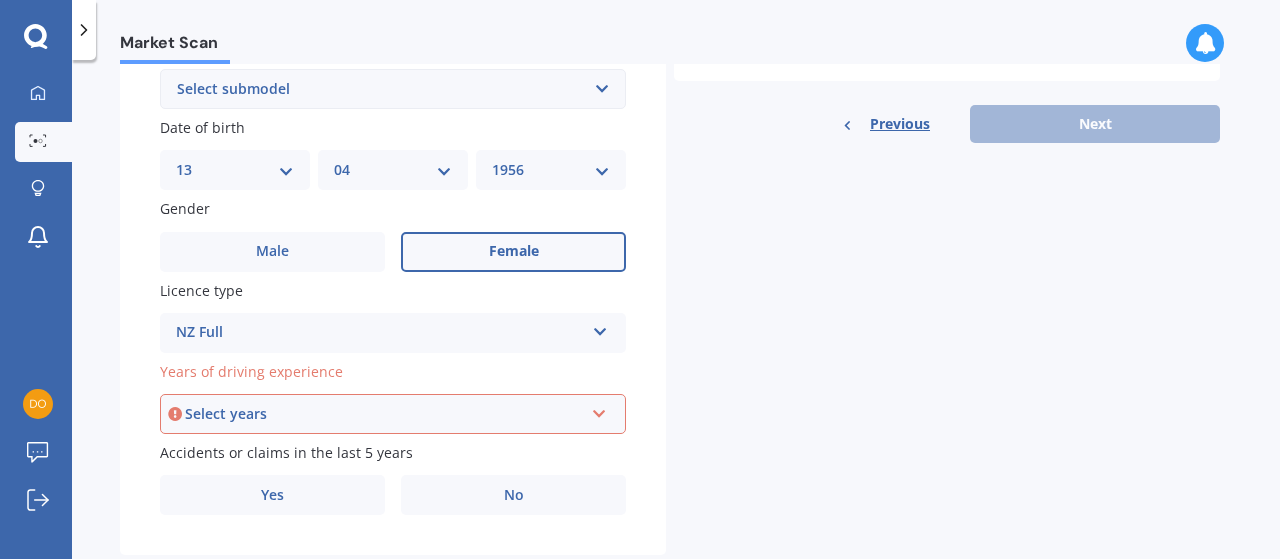 click on "Select years" at bounding box center (384, 414) 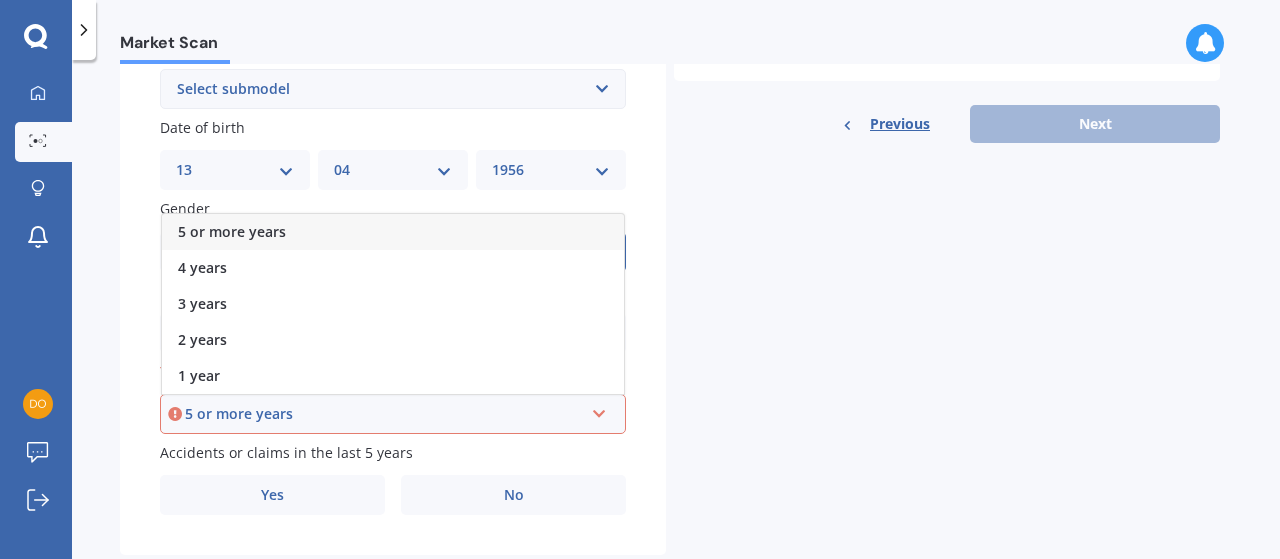 click on "5 or more years" at bounding box center (384, 414) 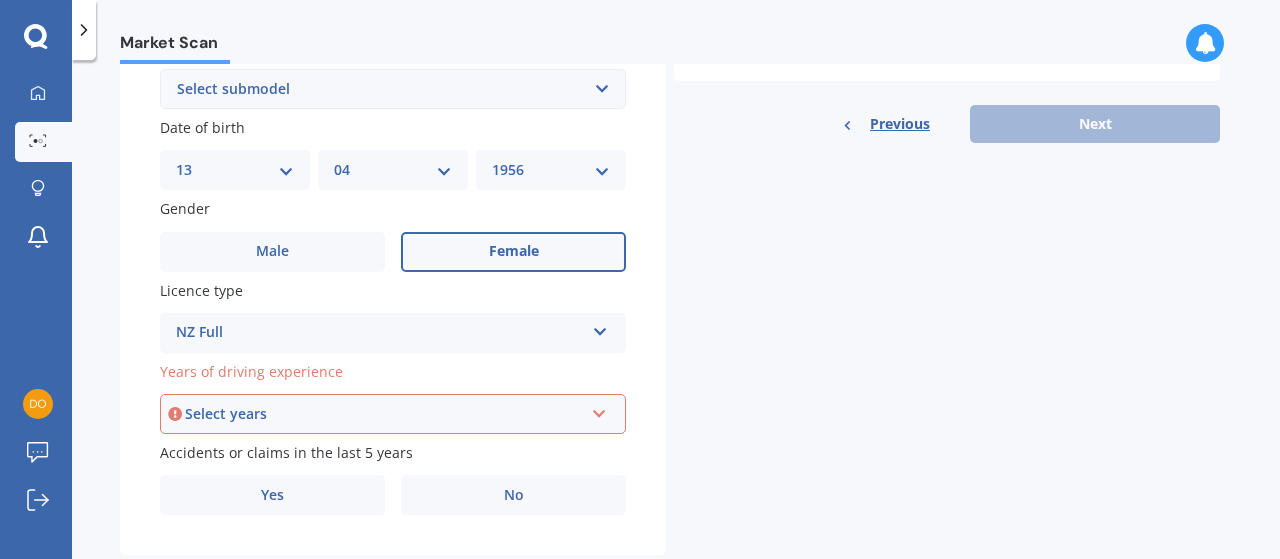 click at bounding box center [599, 410] 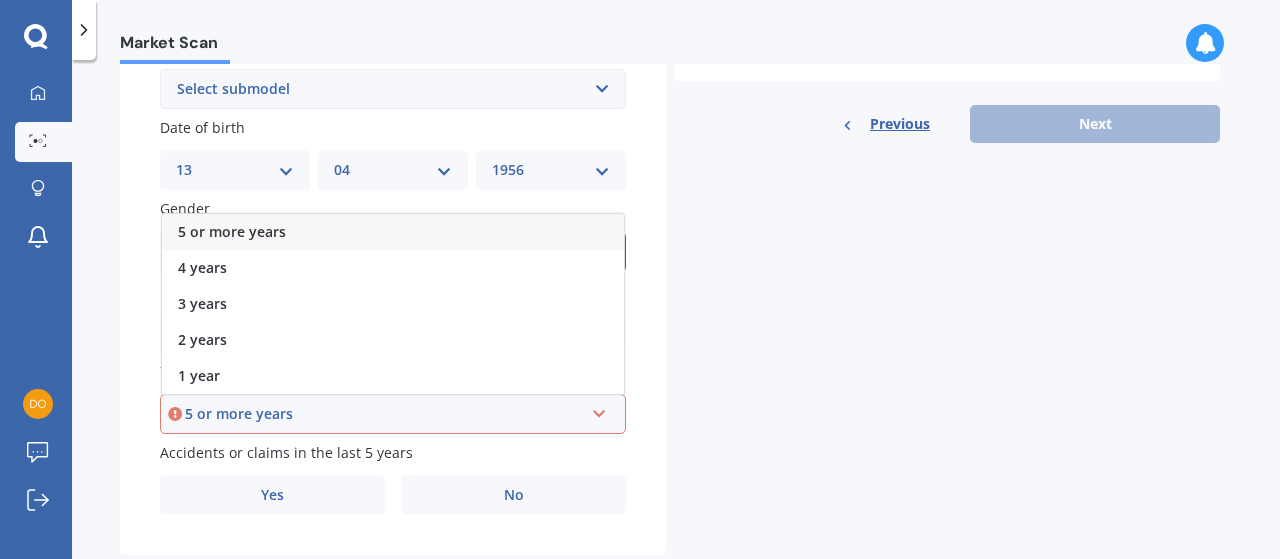 click on "5 or more years" at bounding box center [393, 232] 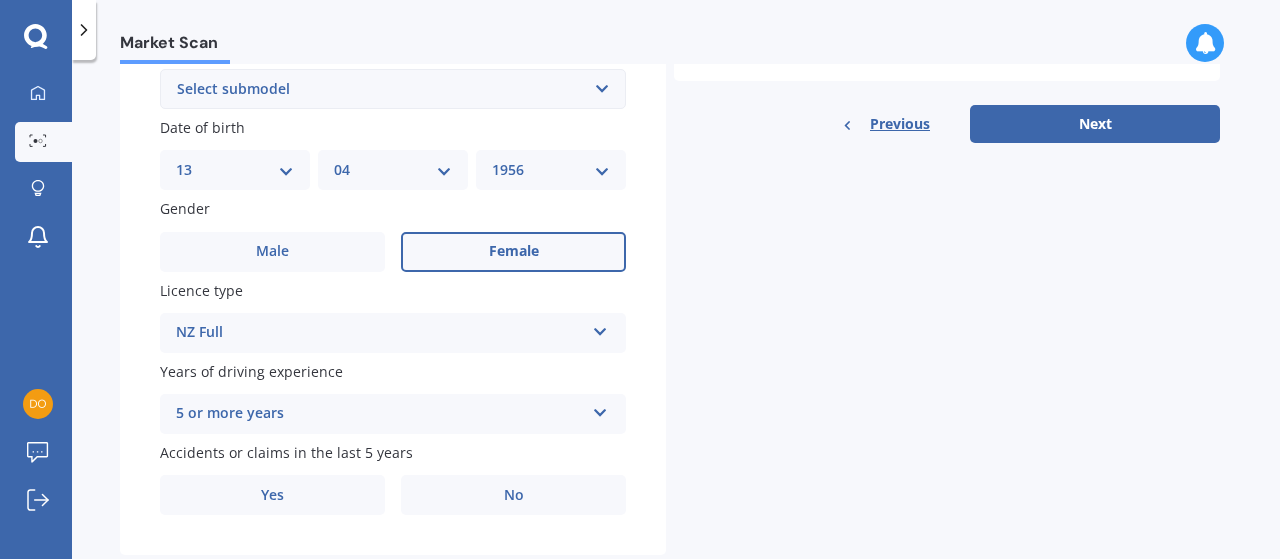 scroll, scrollTop: 621, scrollLeft: 0, axis: vertical 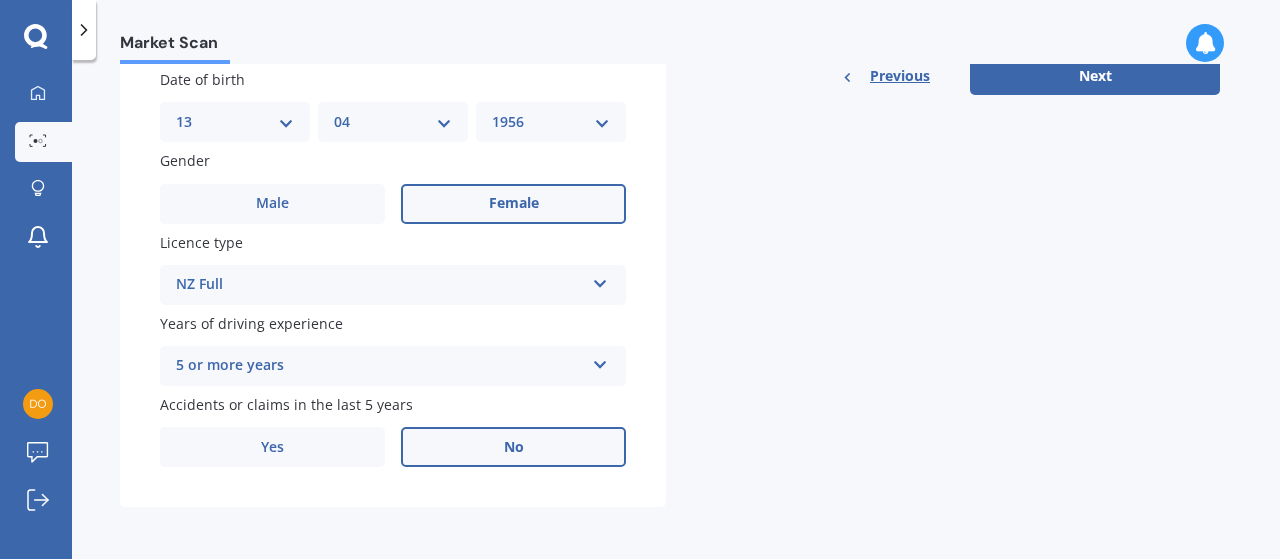 click on "No" at bounding box center [513, 447] 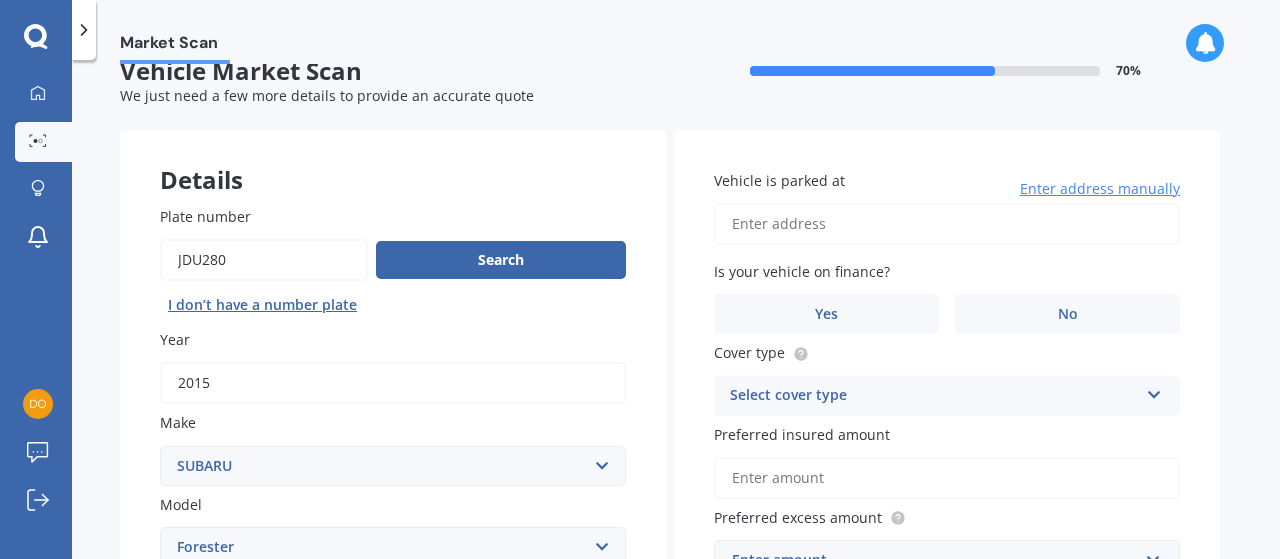 scroll, scrollTop: 0, scrollLeft: 0, axis: both 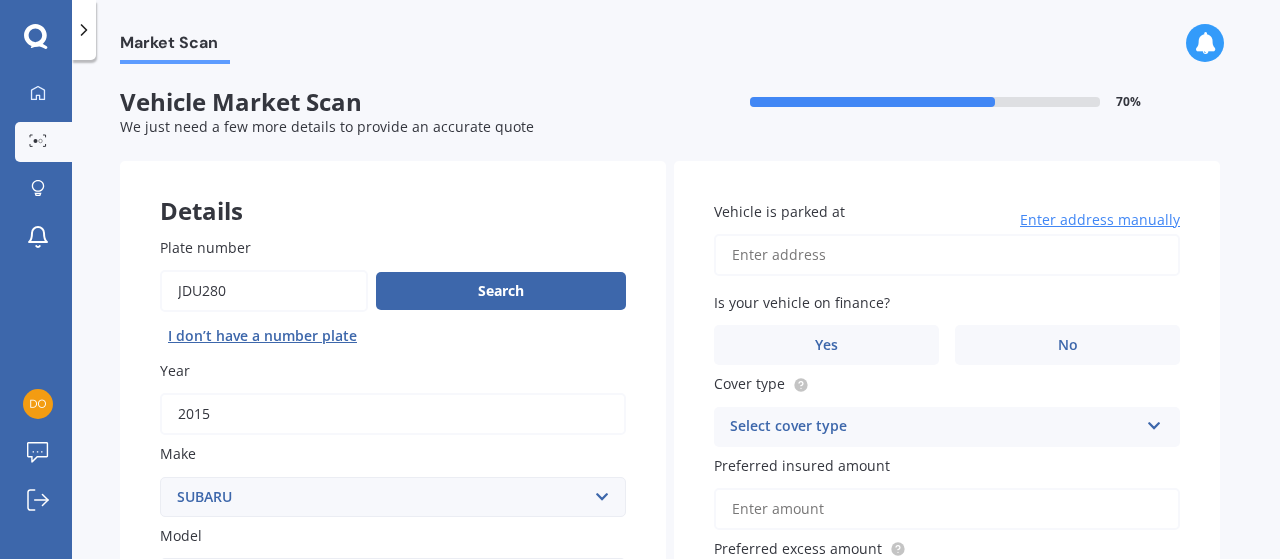 click on "Vehicle is parked at" at bounding box center (947, 255) 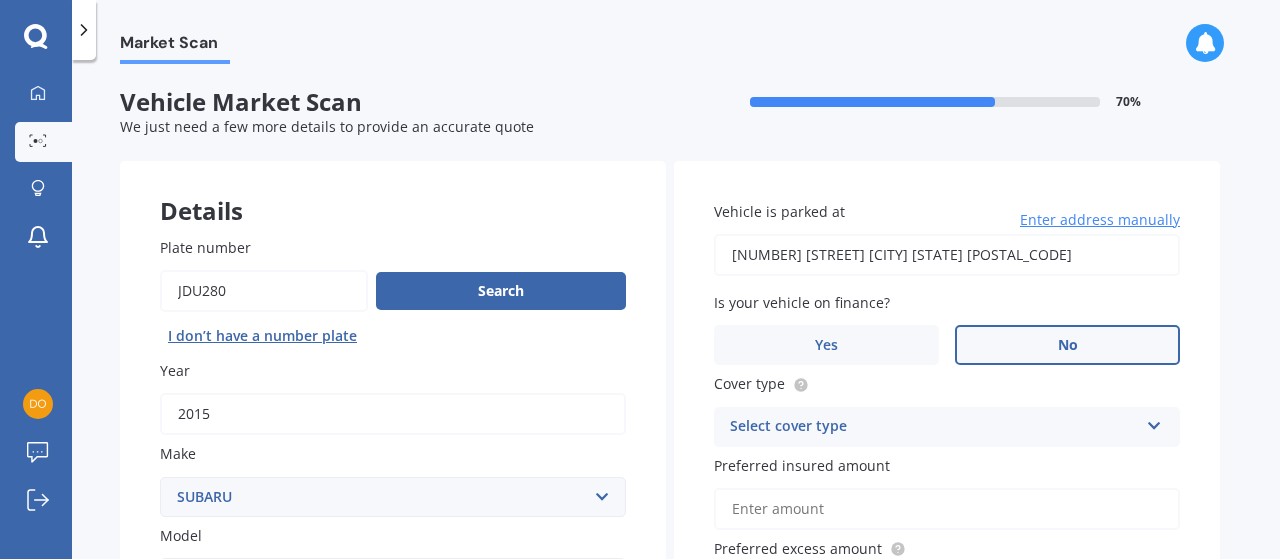click on "No" at bounding box center (1067, 345) 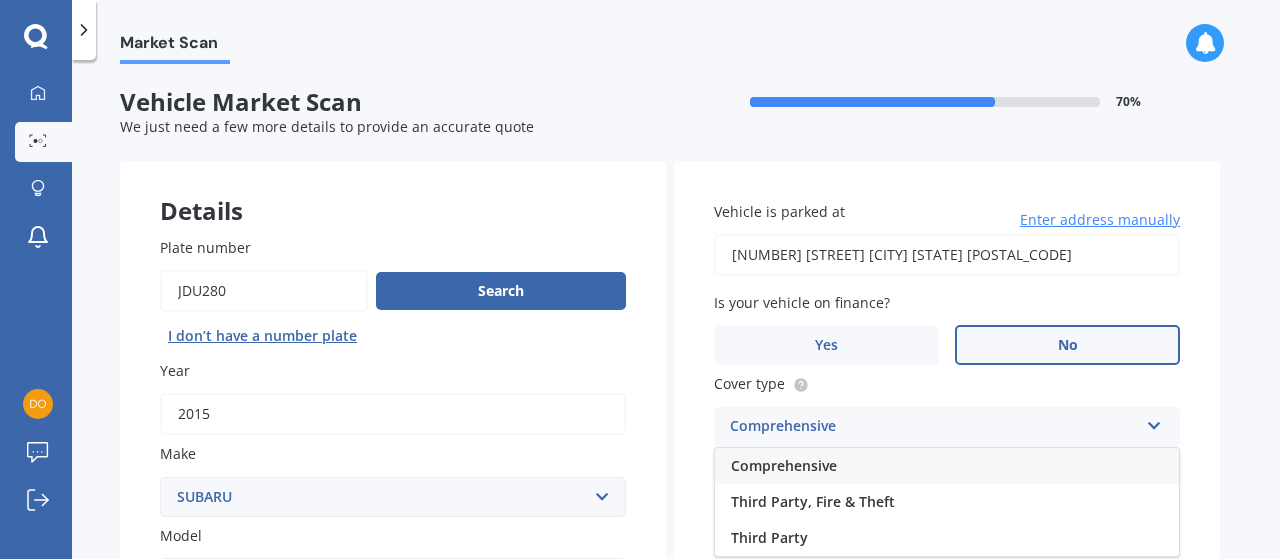 click on "Comprehensive" at bounding box center [947, 466] 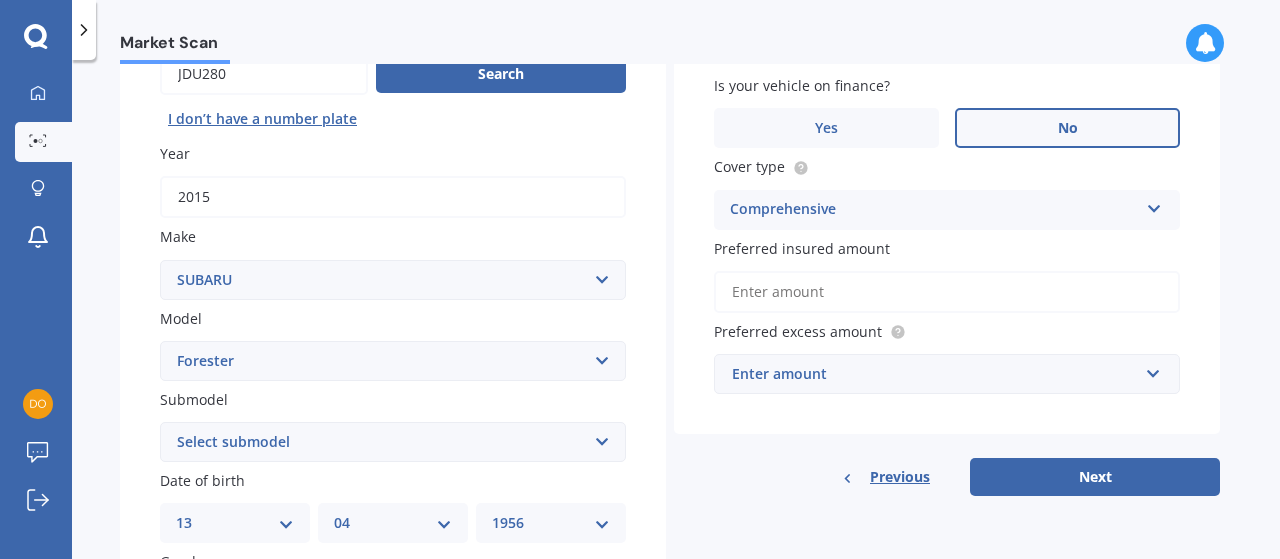 scroll, scrollTop: 228, scrollLeft: 0, axis: vertical 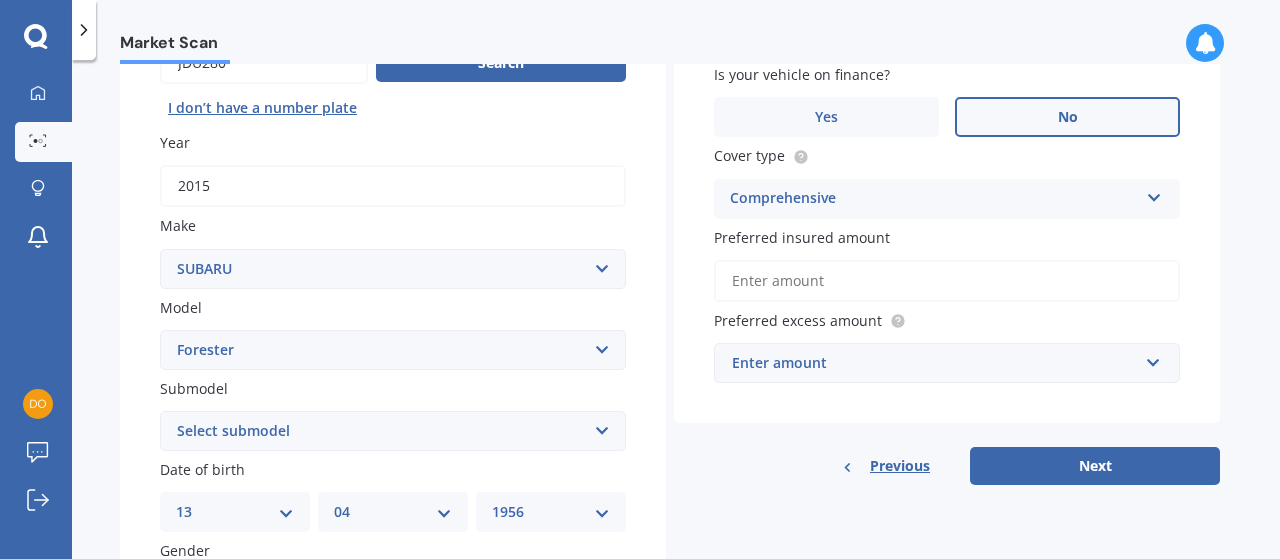 click on "Preferred insured amount" at bounding box center [947, 281] 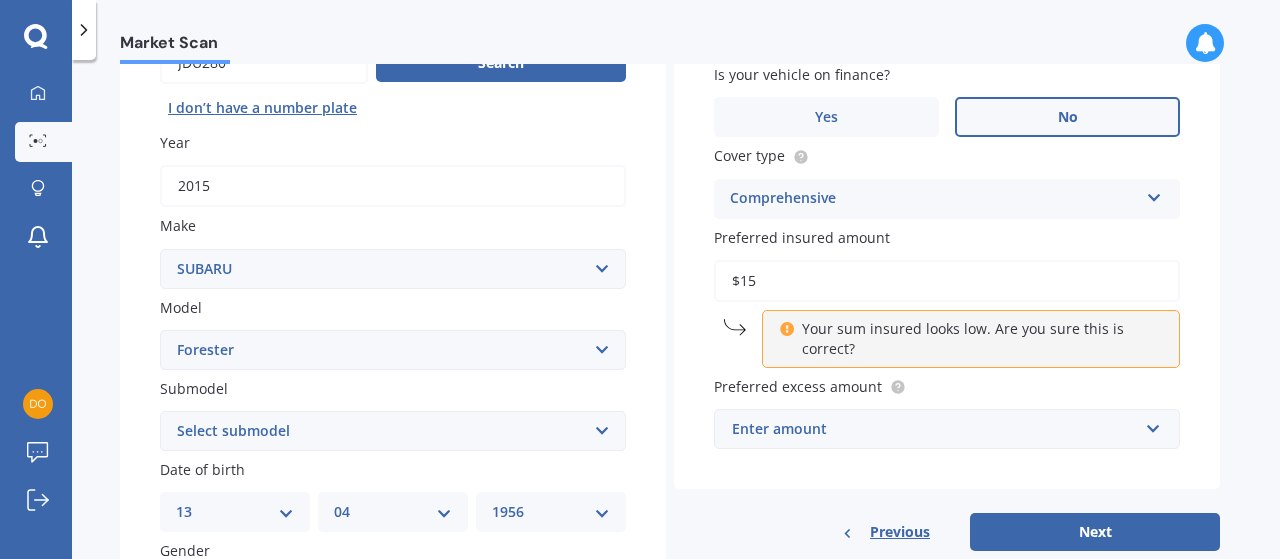 type on "$1" 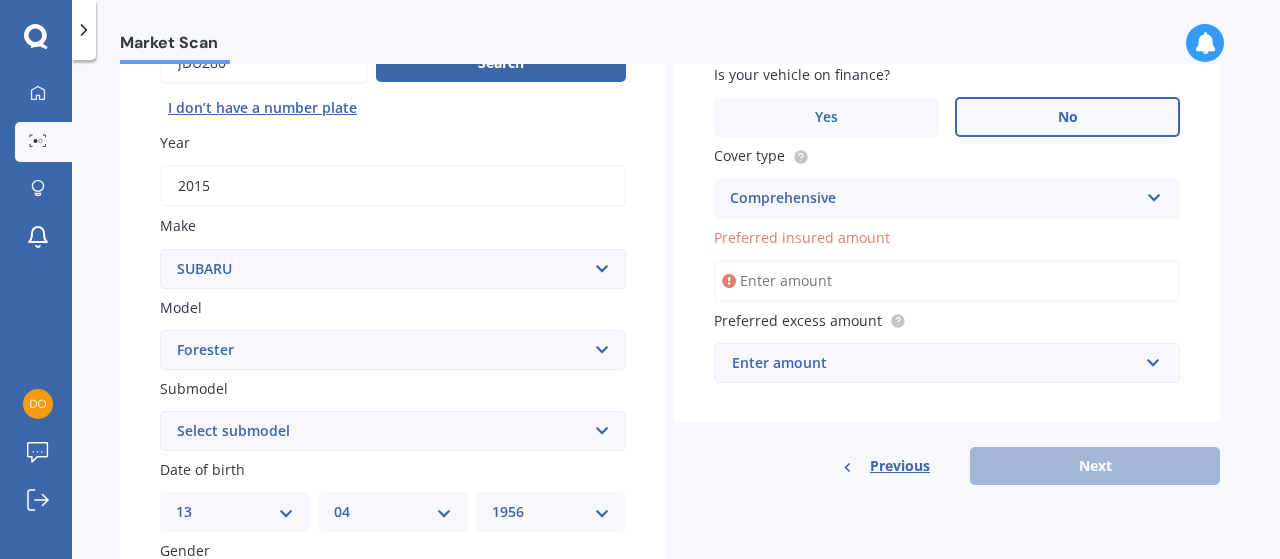 click on "Enter amount" at bounding box center (935, 363) 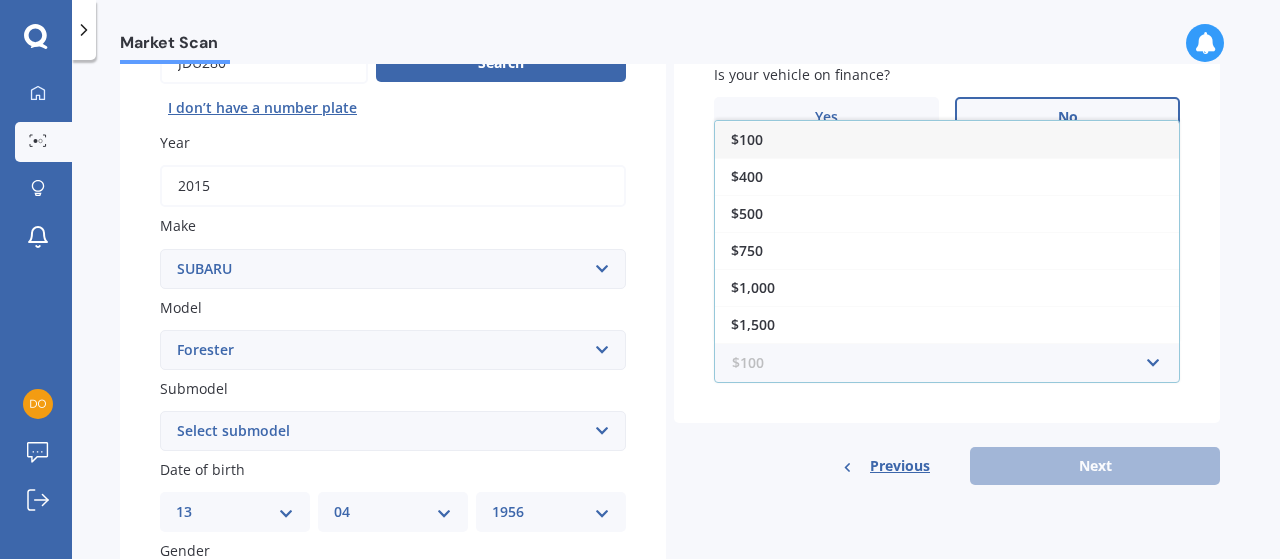 scroll, scrollTop: 32, scrollLeft: 0, axis: vertical 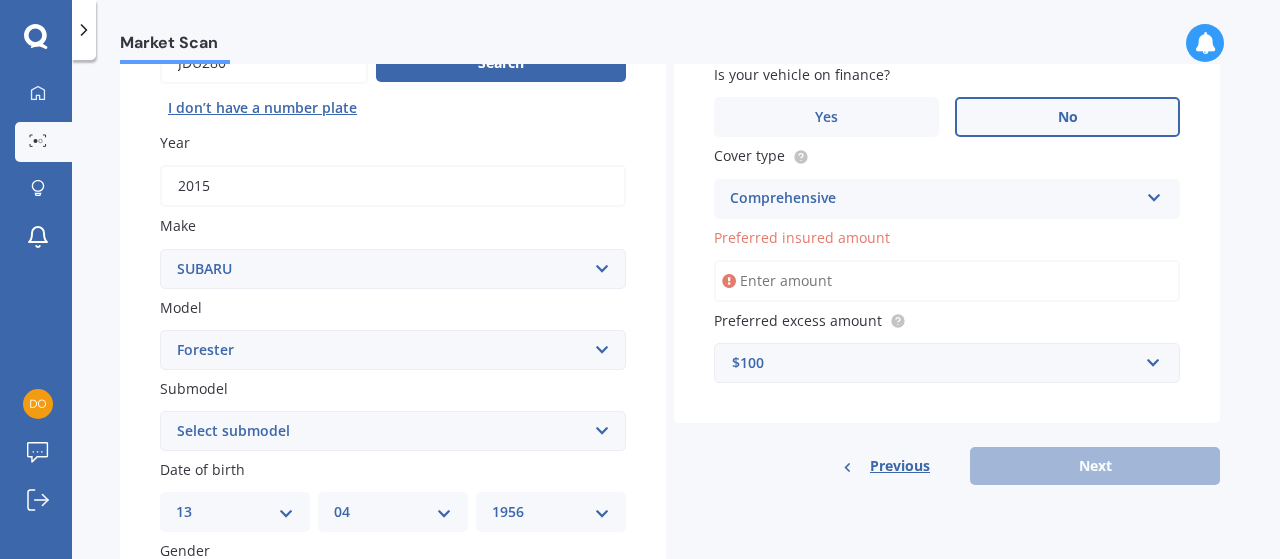 click on "Vehicle is parked at [NUMBER] [STREET] [CITY] [STATE] [POSTAL_CODE] Enter address manually Is your vehicle on finance? Yes No Cover type Comprehensive Comprehensive Third Party, Fire & Theft Third Party Preferred insured amount Preferred excess amount $100 $100 $400 $500 $750 $1,000 $1,500 $2,000" at bounding box center (947, 178) 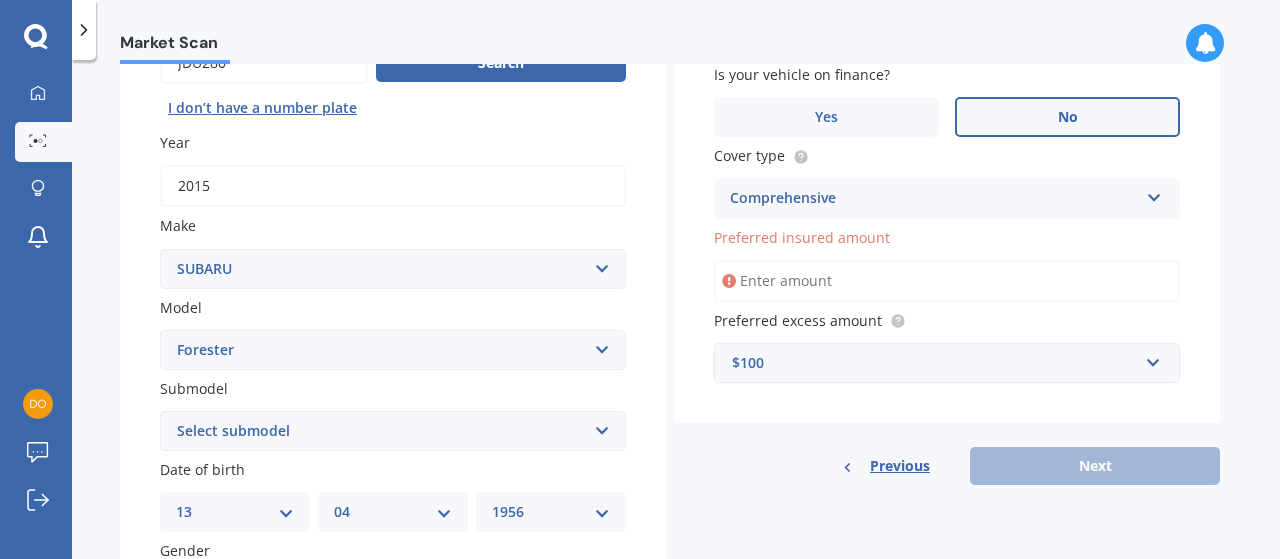 click on "$100" at bounding box center [935, 363] 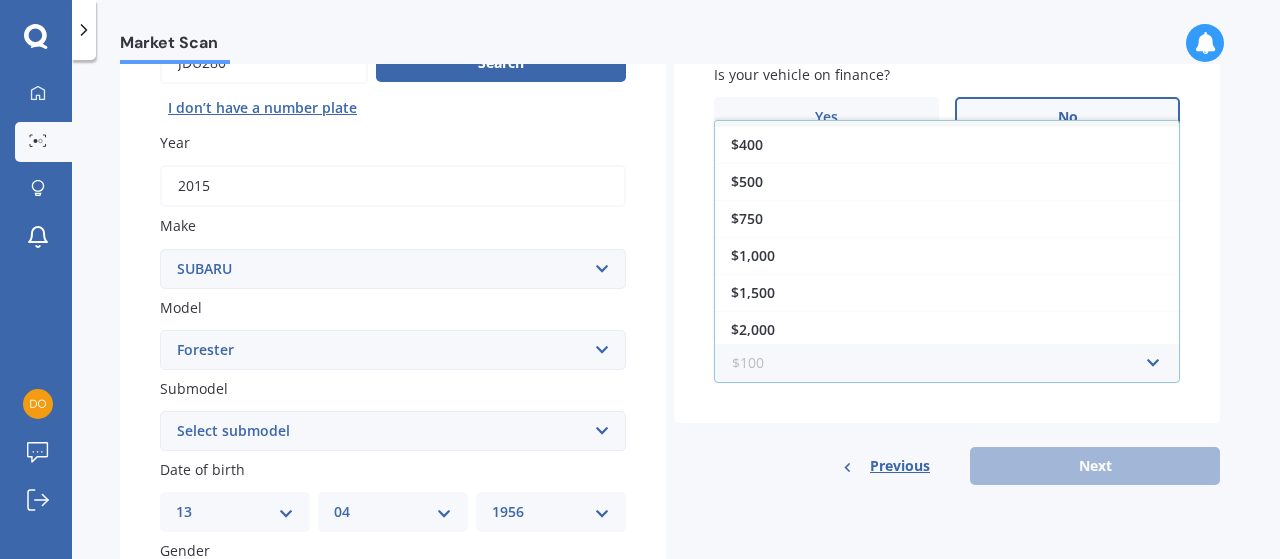 scroll, scrollTop: 0, scrollLeft: 0, axis: both 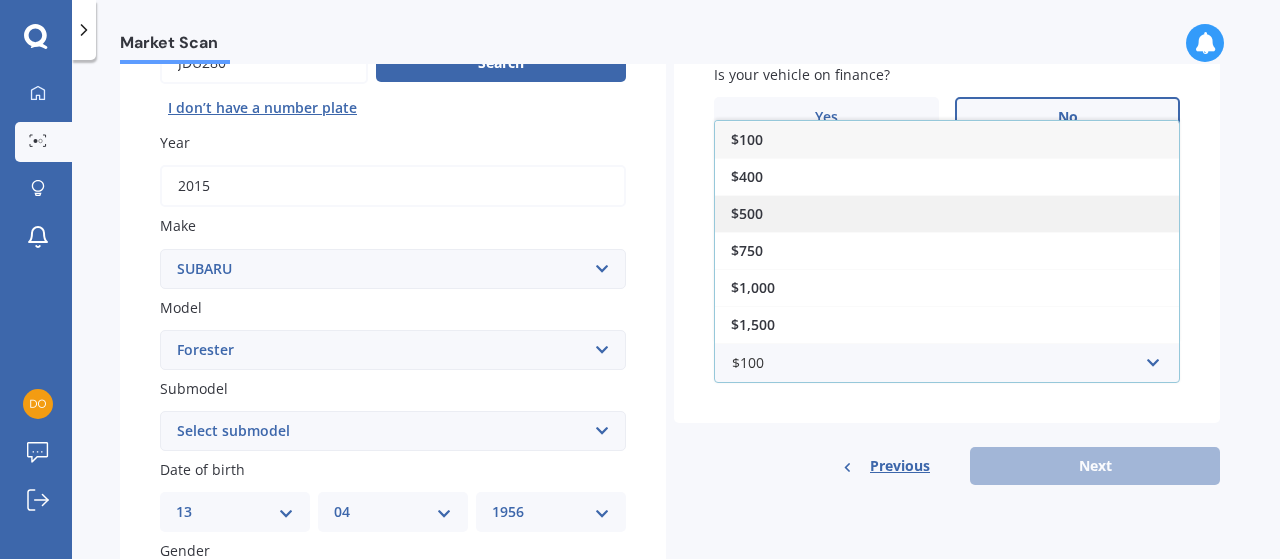 click on "$500" at bounding box center [947, 213] 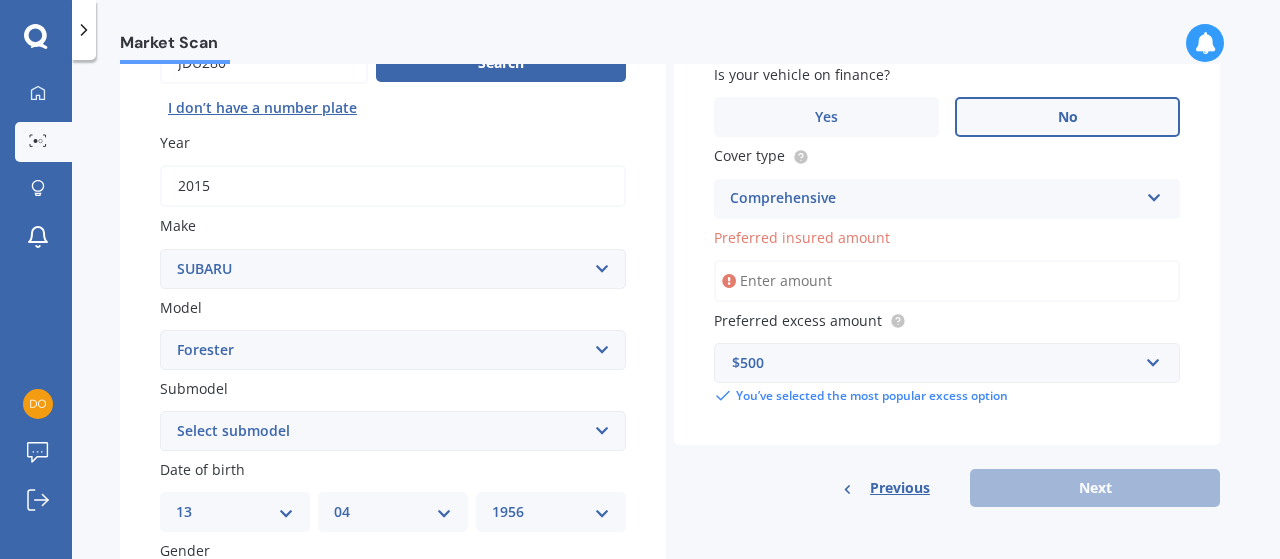 click on "Preferred insured amount" at bounding box center (947, 281) 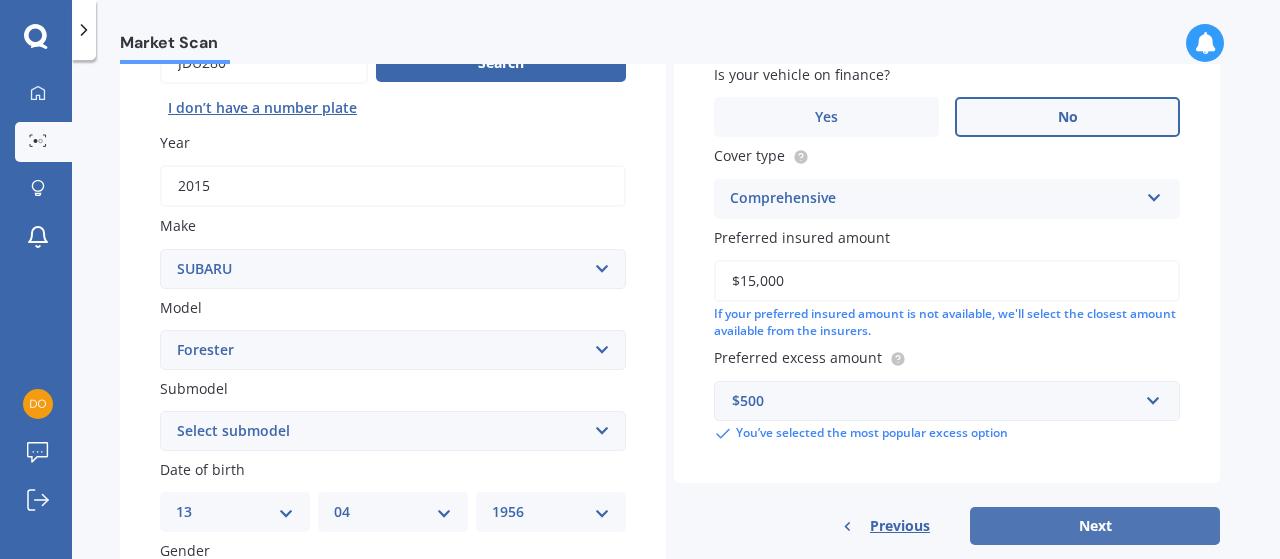 type on "$15,000" 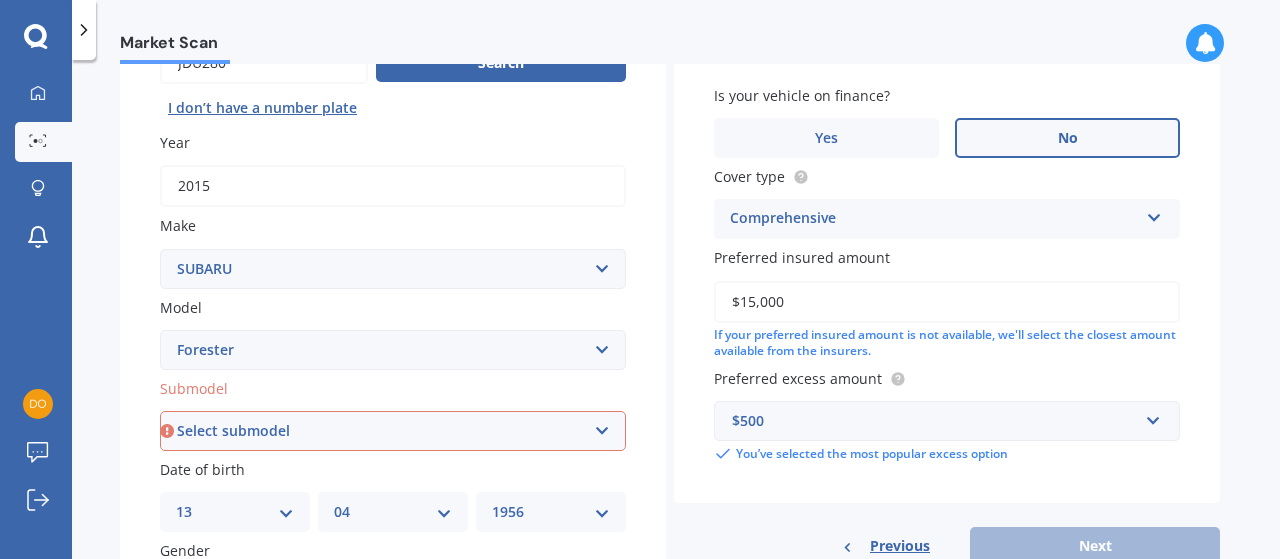 click on "Select submodel 2.0 Diesel 2.0 Turbo 2.0 XS 2.0 XT premium 2.5 Sti Turbo 2.5 XS 2.5 XS Ltd 2.5 XT Turbo 2.5i 2.5i premium 2.5i Sport 2.5P/4WD/CVT 2.5X Alpine 2.5 GT Turbo Non Turbo S/tb Sport Limited 2L XG" at bounding box center [393, 431] 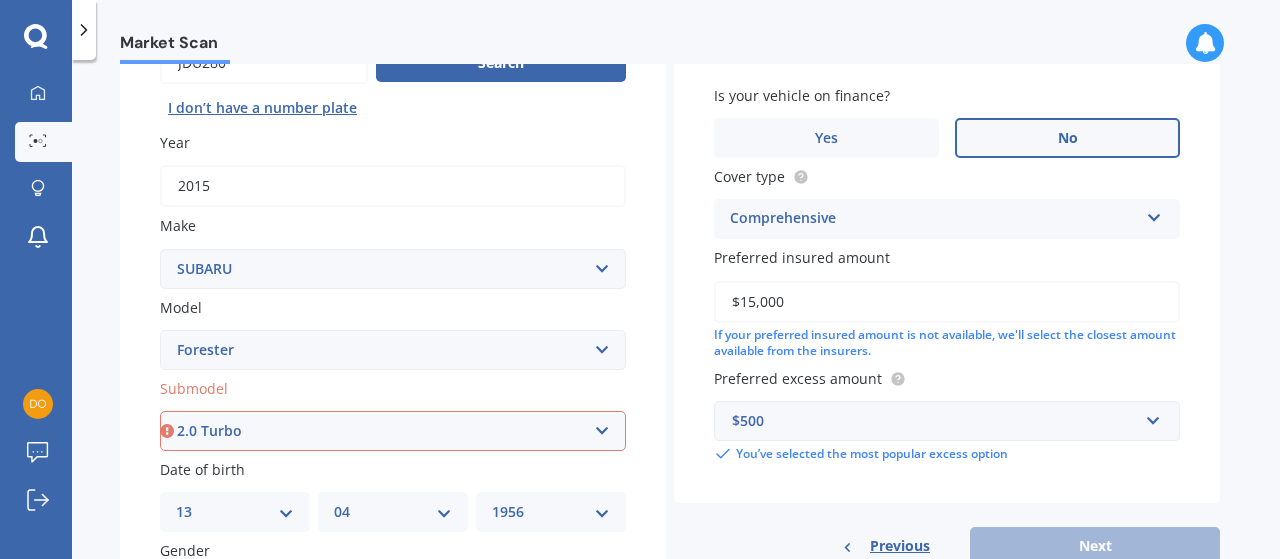 click on "Select submodel 2.0 Diesel 2.0 Turbo 2.0 XS 2.0 XT premium 2.5 Sti Turbo 2.5 XS 2.5 XS Ltd 2.5 XT Turbo 2.5i 2.5i premium 2.5i Sport 2.5P/4WD/CVT 2.5X Alpine 2.5 GT Turbo Non Turbo S/tb Sport Limited 2L XG" at bounding box center [393, 431] 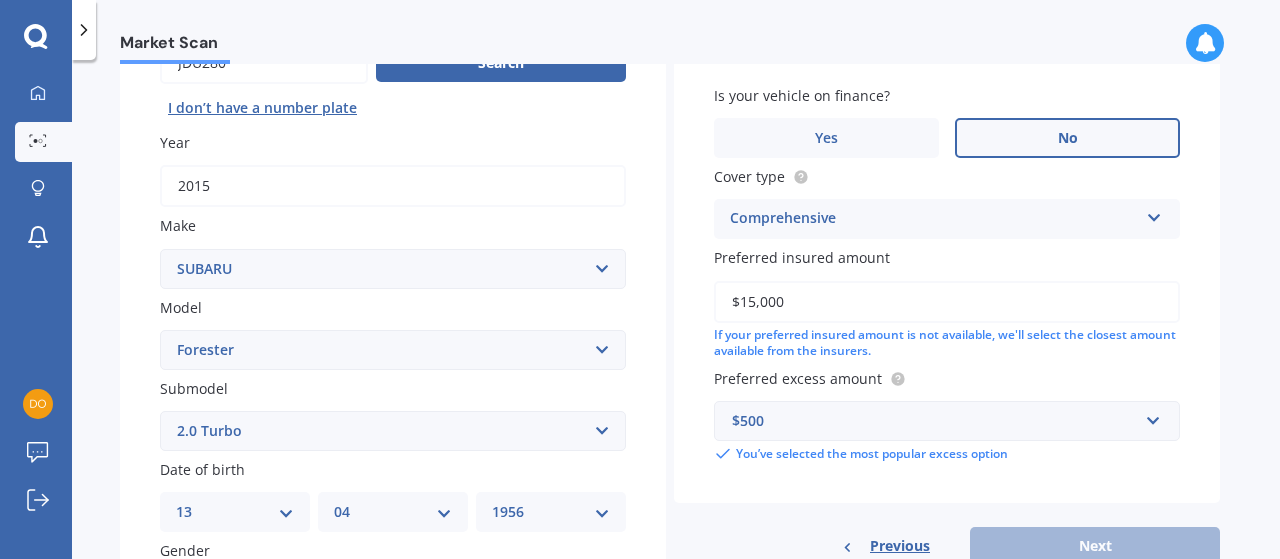 scroll, scrollTop: 136, scrollLeft: 0, axis: vertical 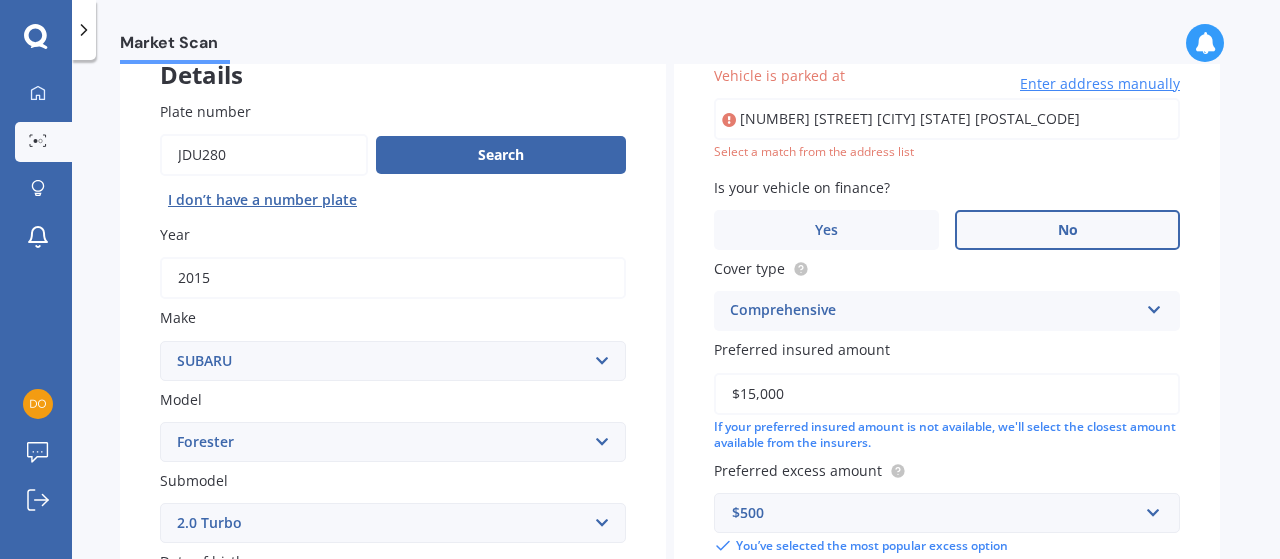 click on "[NUMBER] [STREET] [CITY] [STATE] [POSTAL_CODE]" at bounding box center [947, 119] 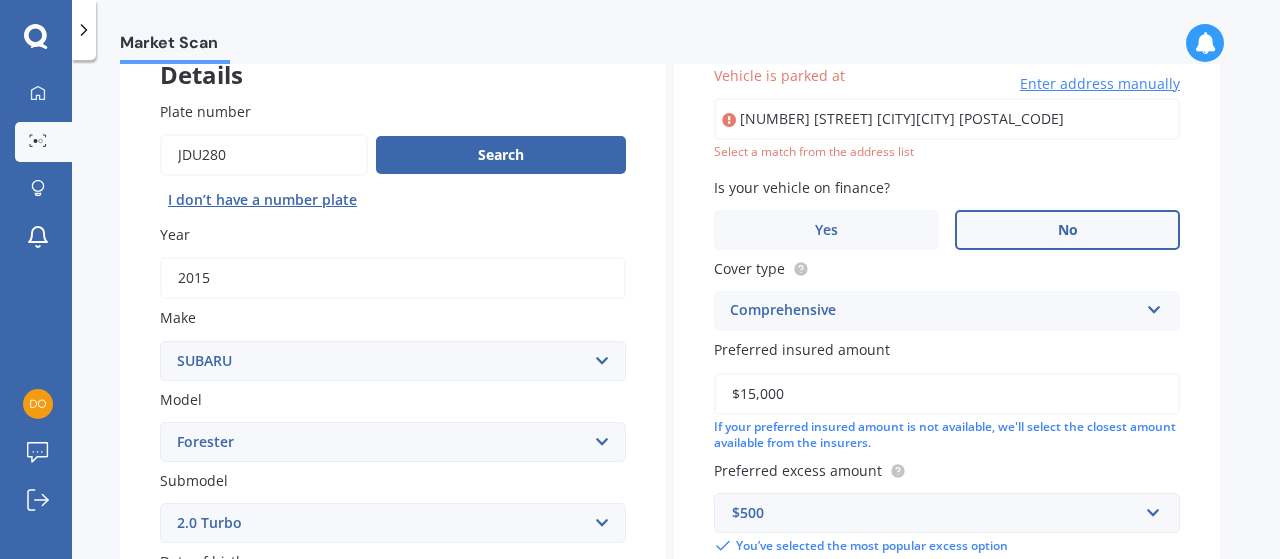 click on "[NUMBER] [STREET] [CITY][CITY] [POSTAL_CODE]" at bounding box center [947, 119] 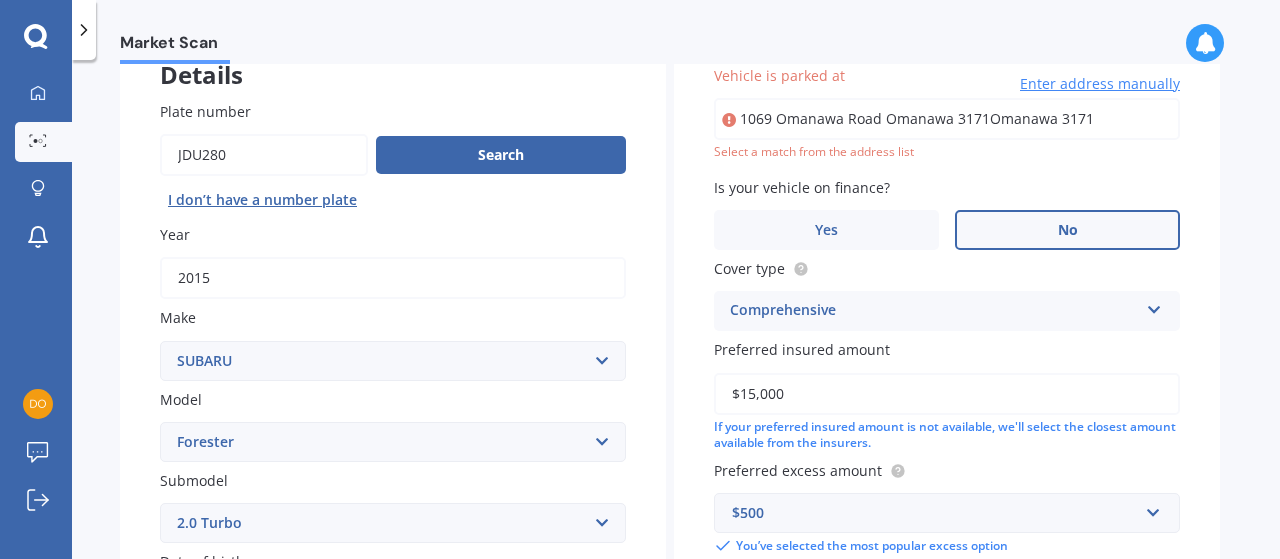 click on "1069 Omanawa Road Omanawa 3171Omanawa 3171" at bounding box center [947, 119] 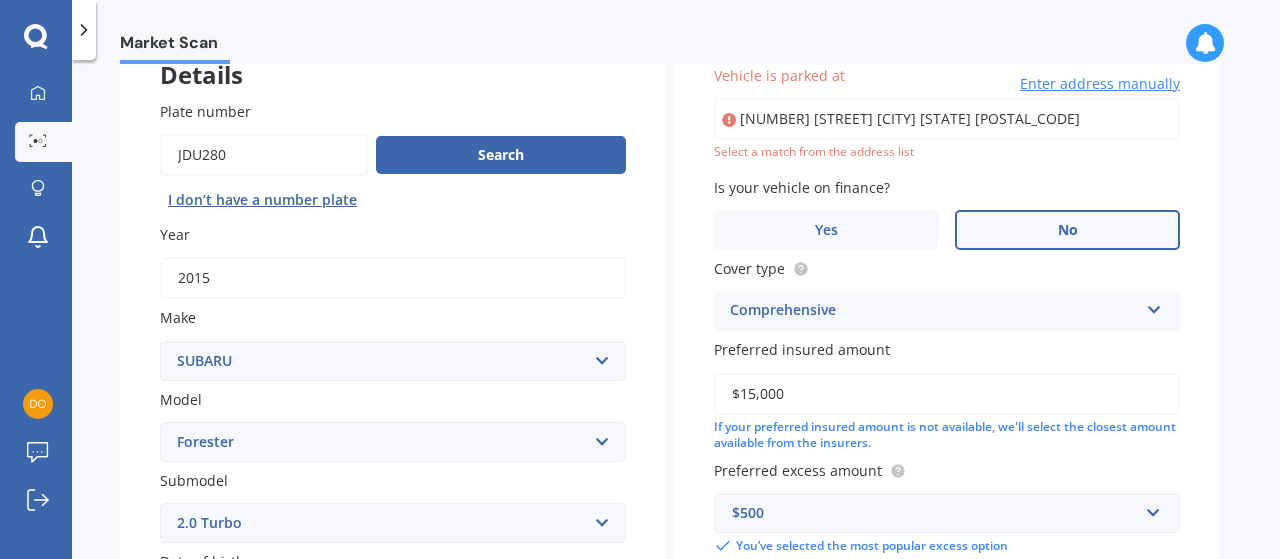 scroll, scrollTop: 621, scrollLeft: 0, axis: vertical 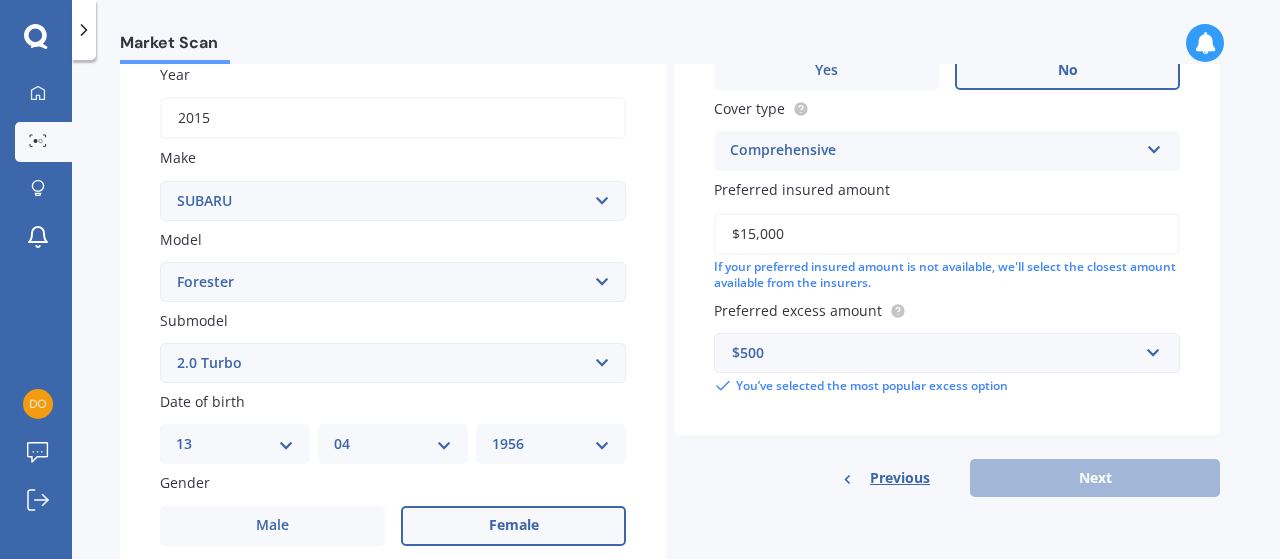 click on "Previous Next" at bounding box center [947, 478] 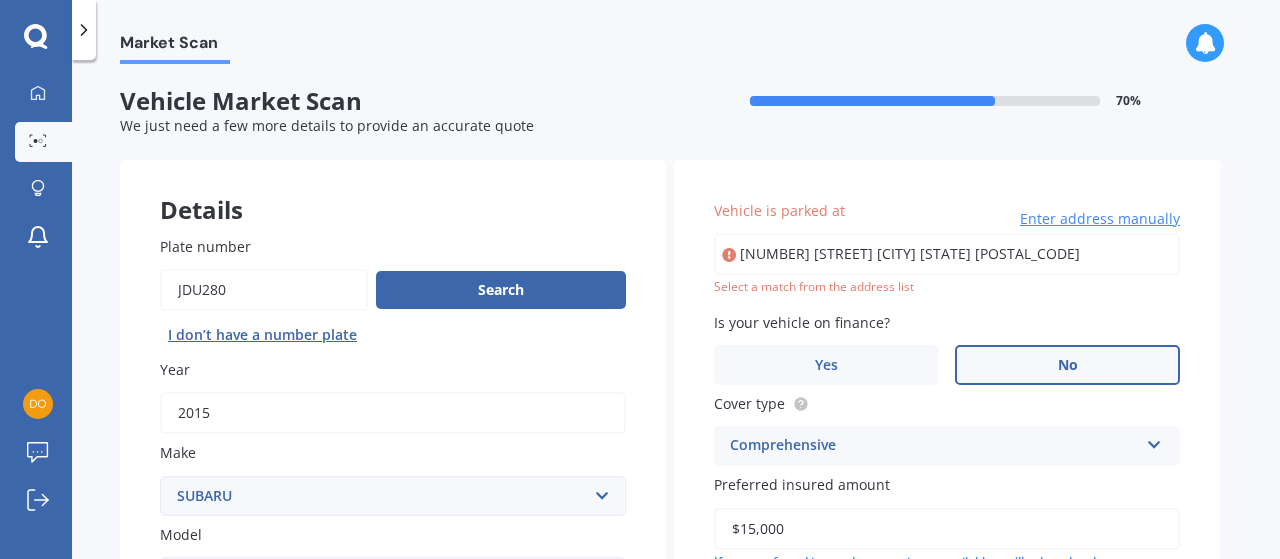 scroll, scrollTop: 0, scrollLeft: 0, axis: both 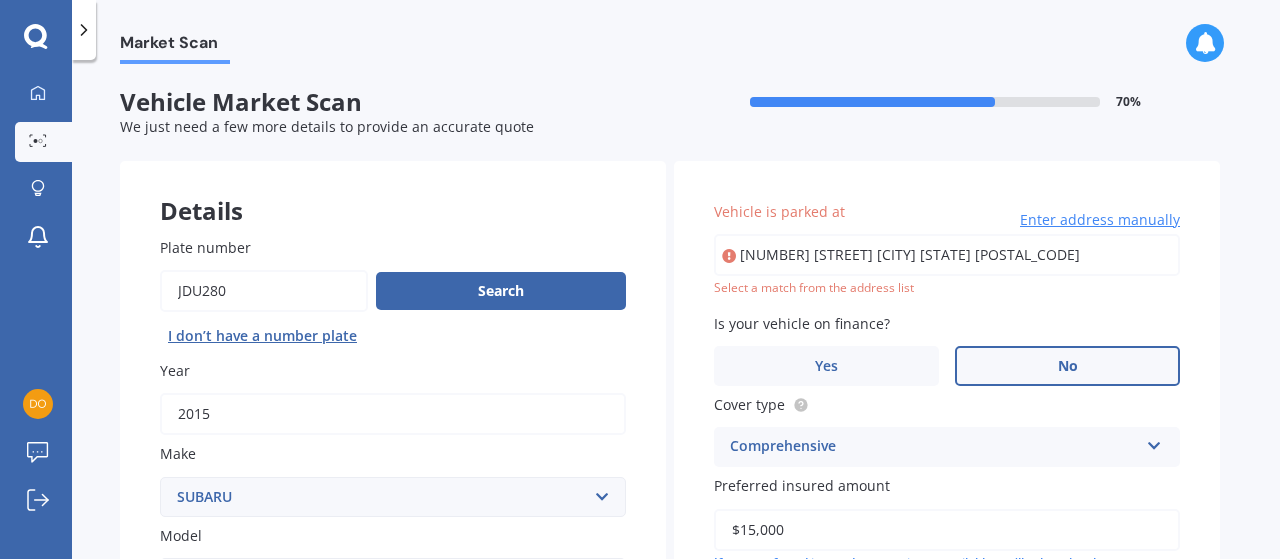 click at bounding box center [729, 256] 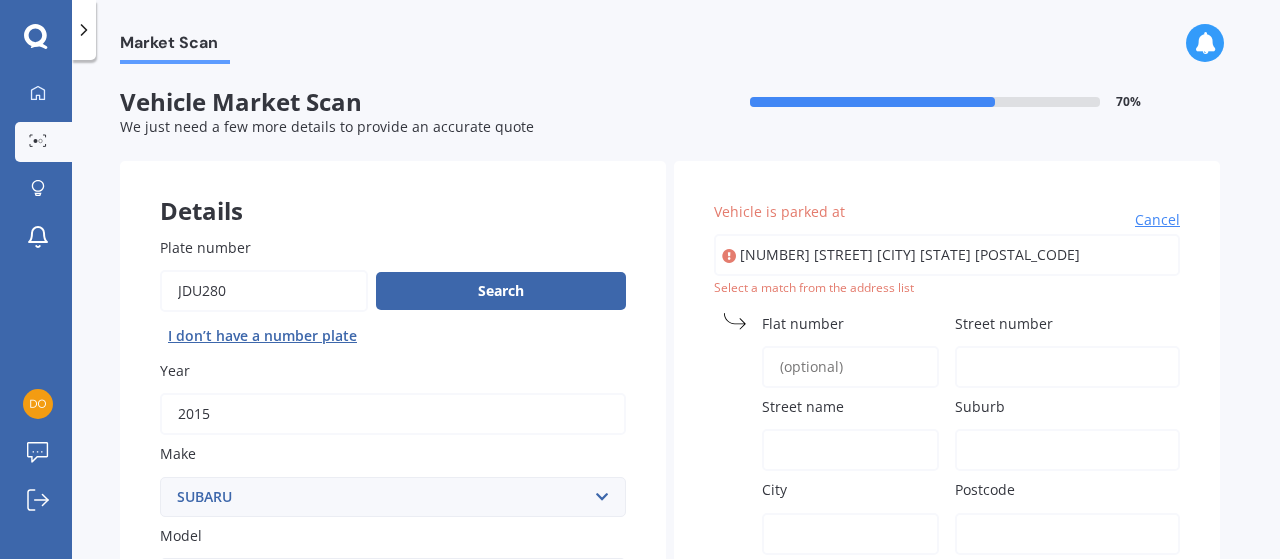 click on "Street number" at bounding box center [1063, 323] 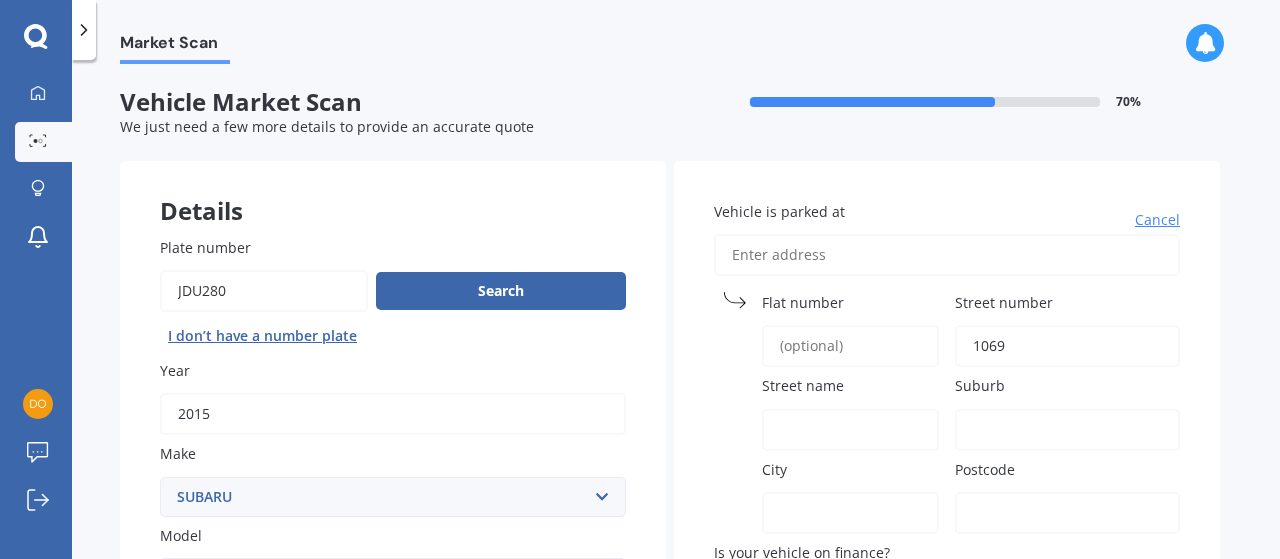type on "1069" 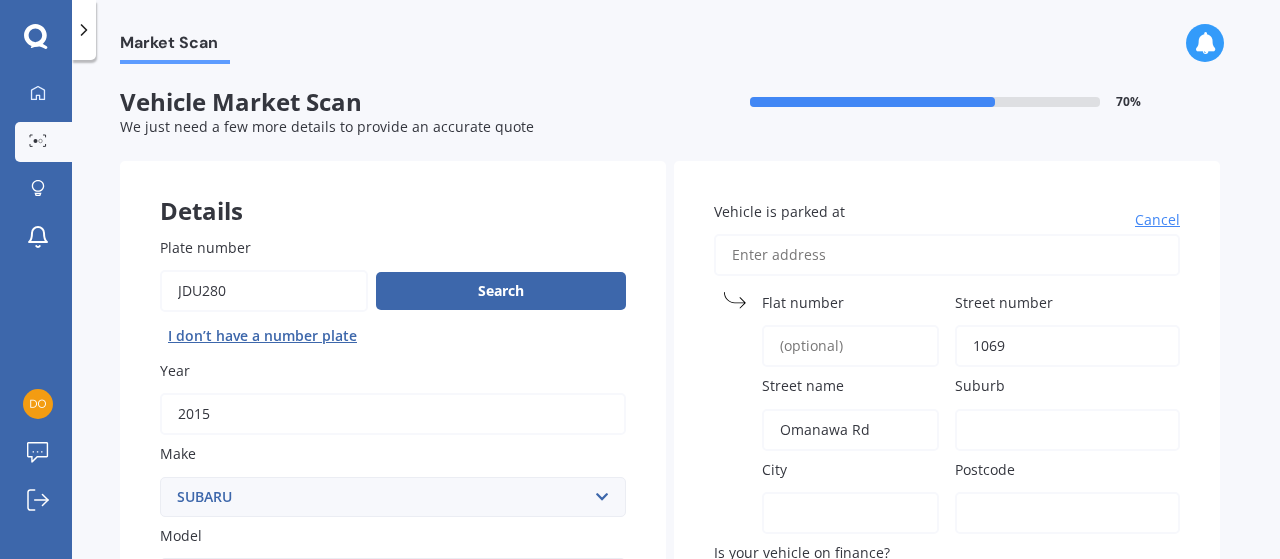 type on "1069 Omanawa Road" 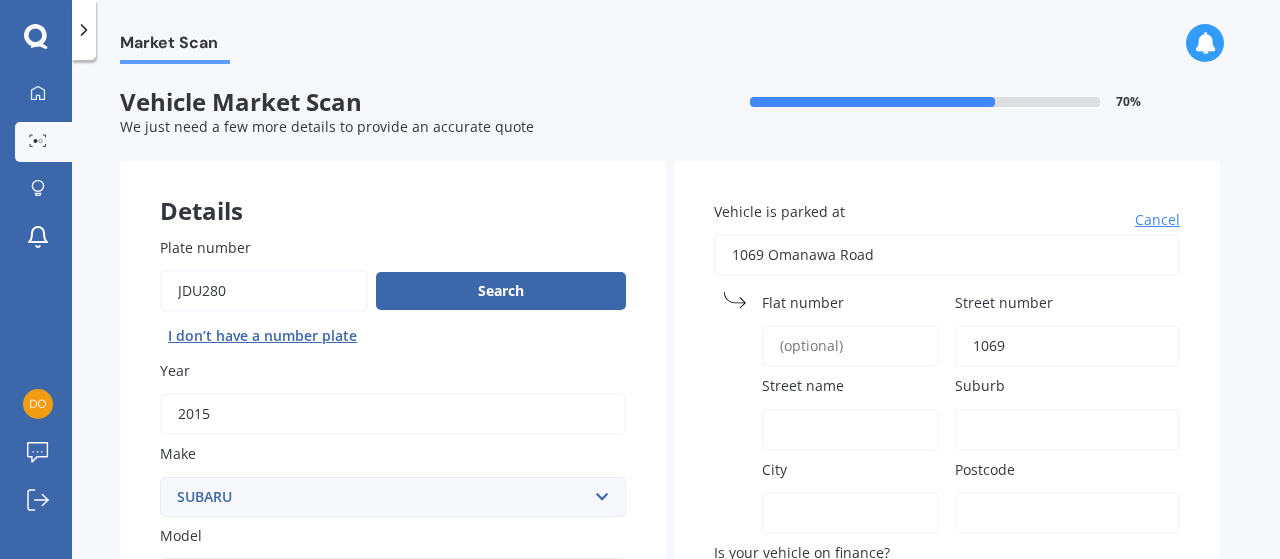 type on "1069" 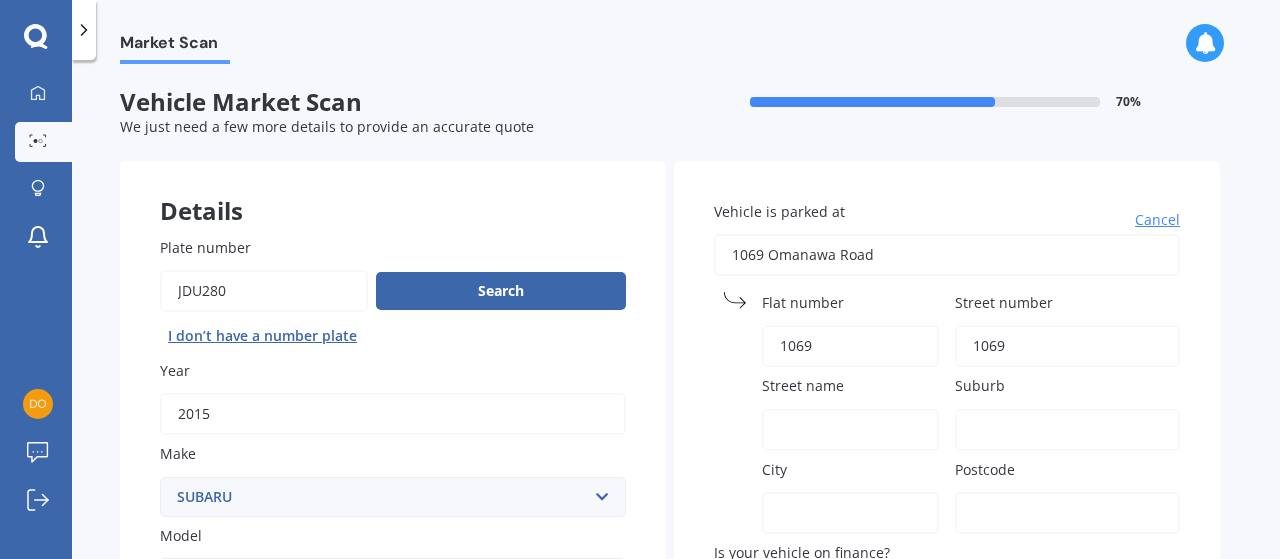 type on "Tauranga" 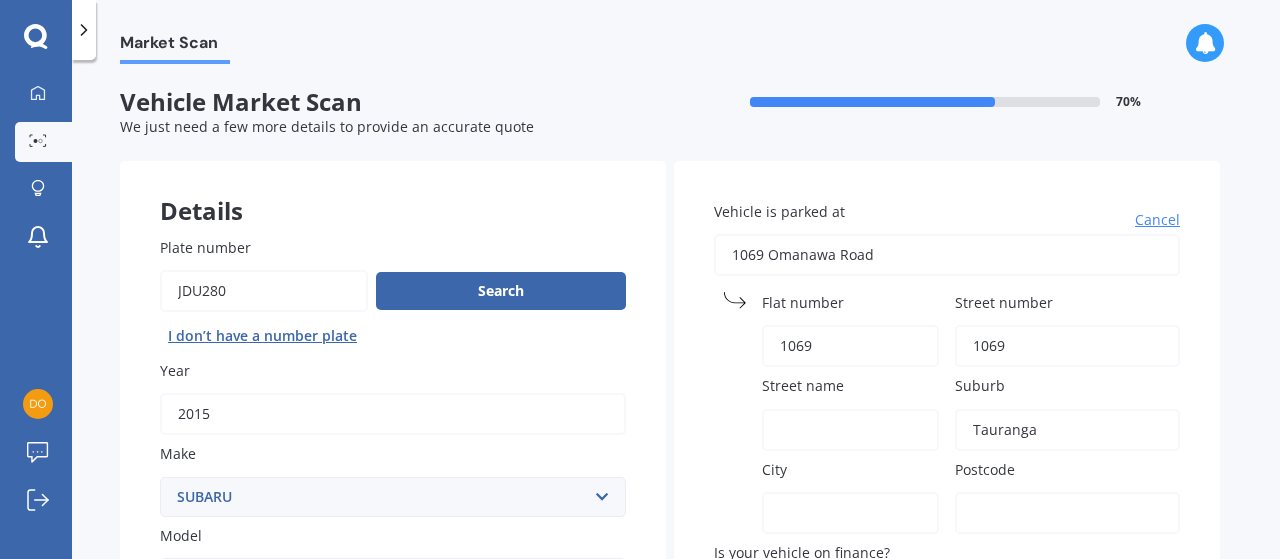 type on "Tauranga" 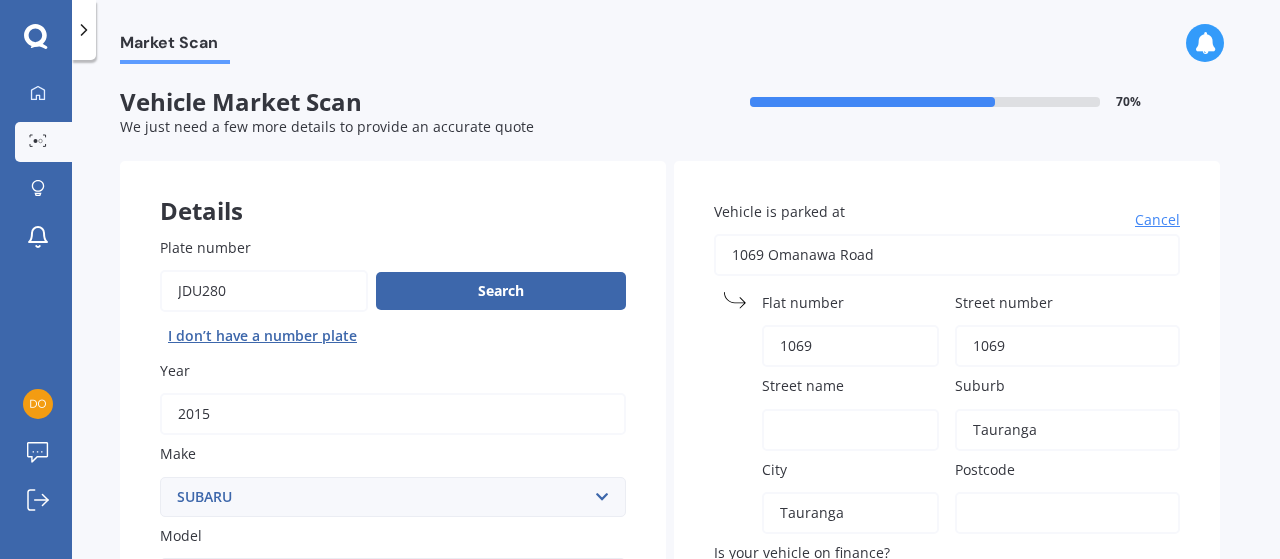 type on "3171" 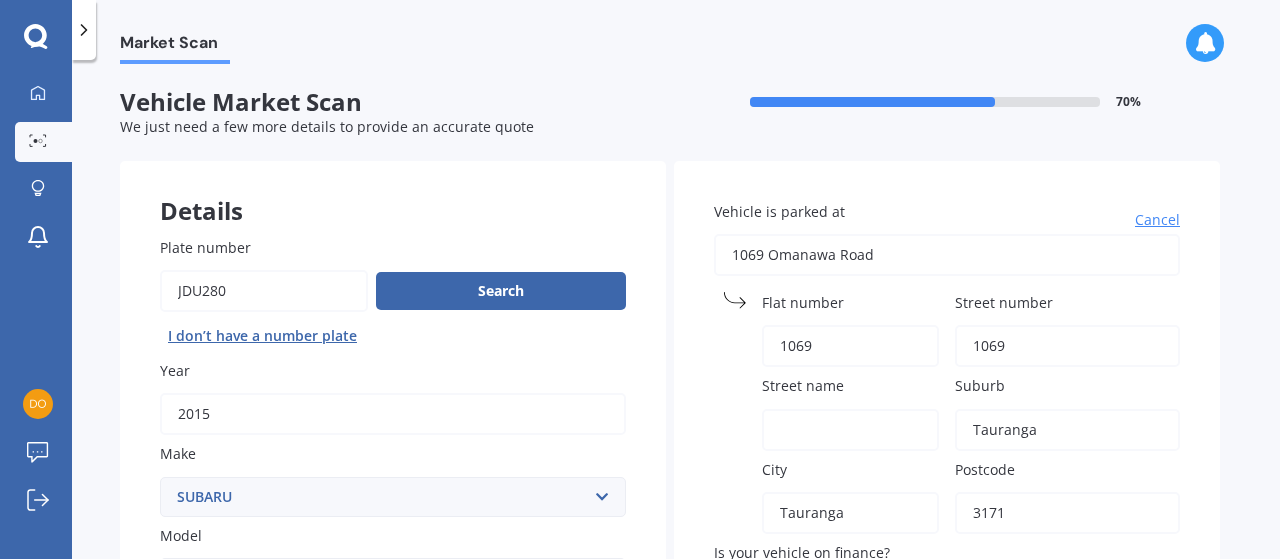 type 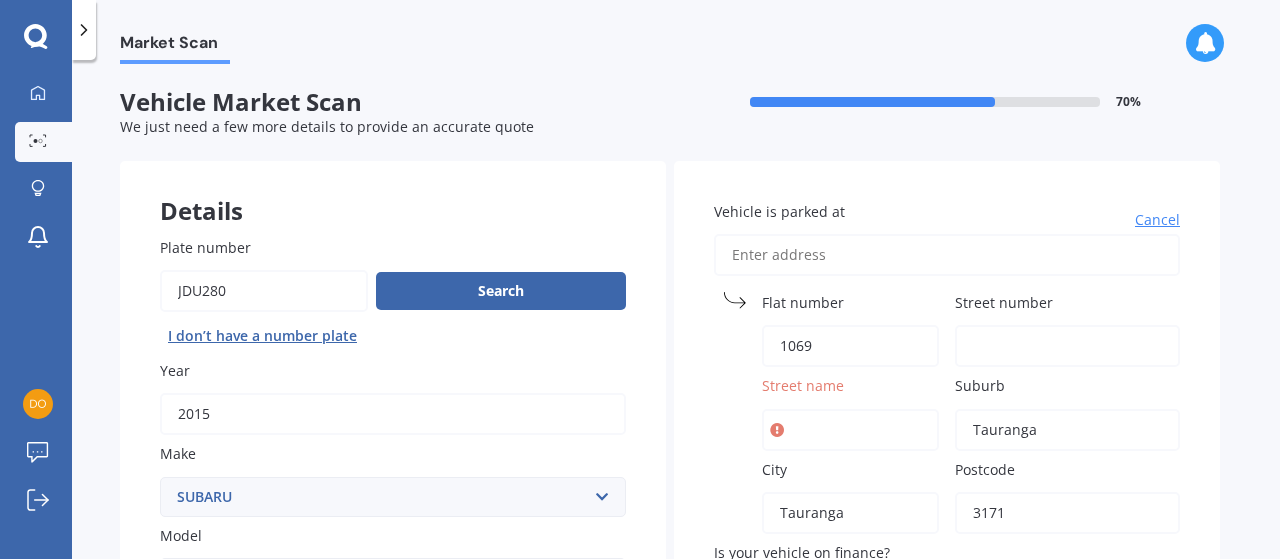 click on "Street name" at bounding box center (850, 430) 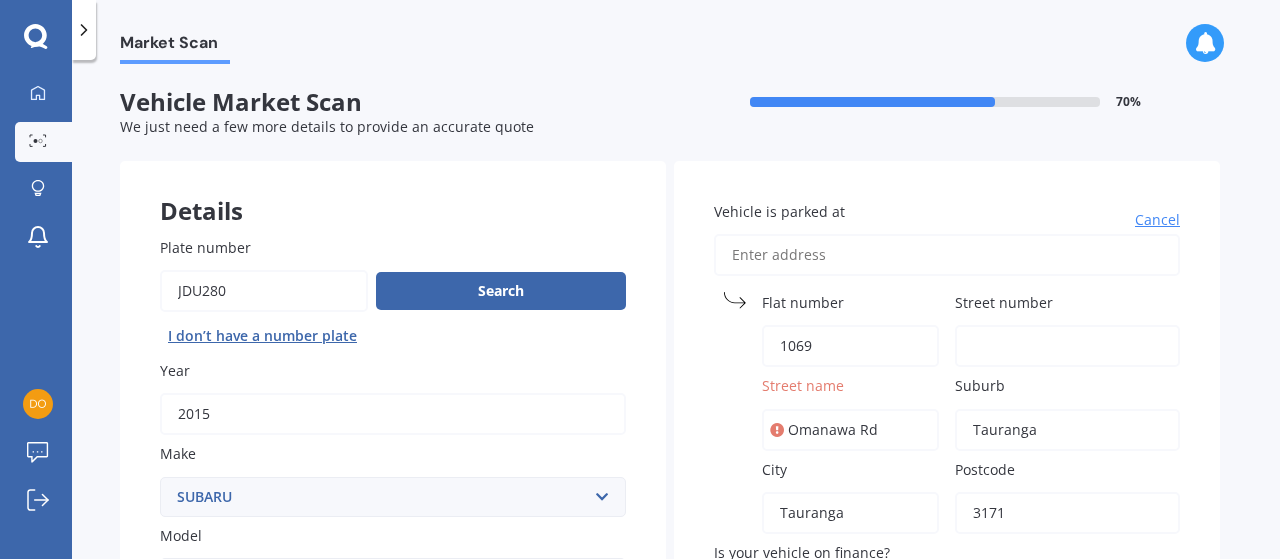 type on "1069 Omanawa Road" 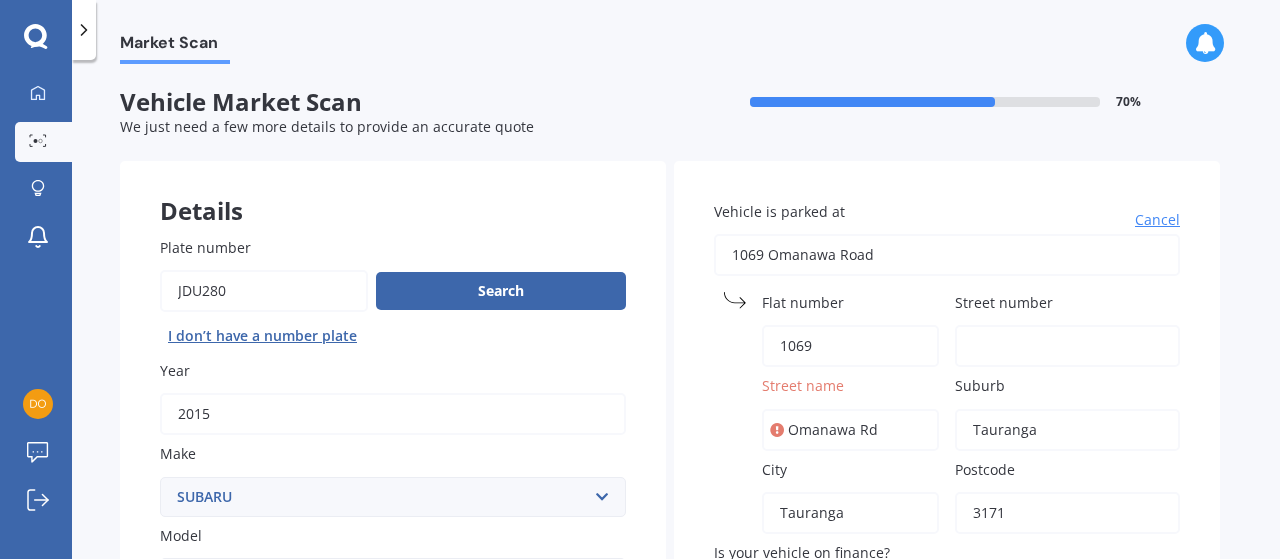 type 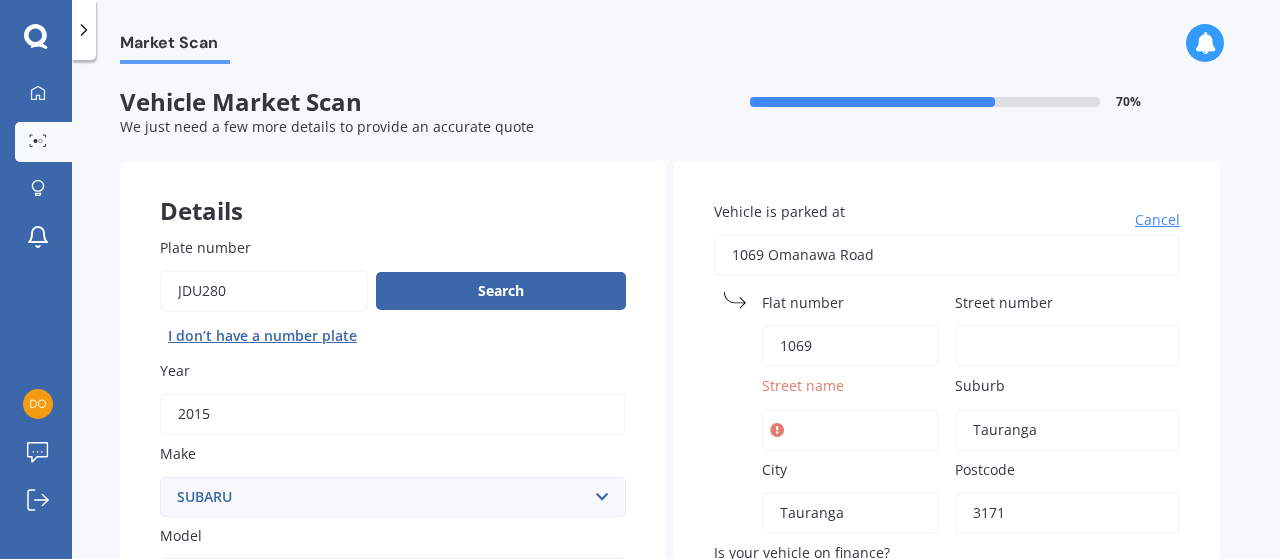 type on "1069" 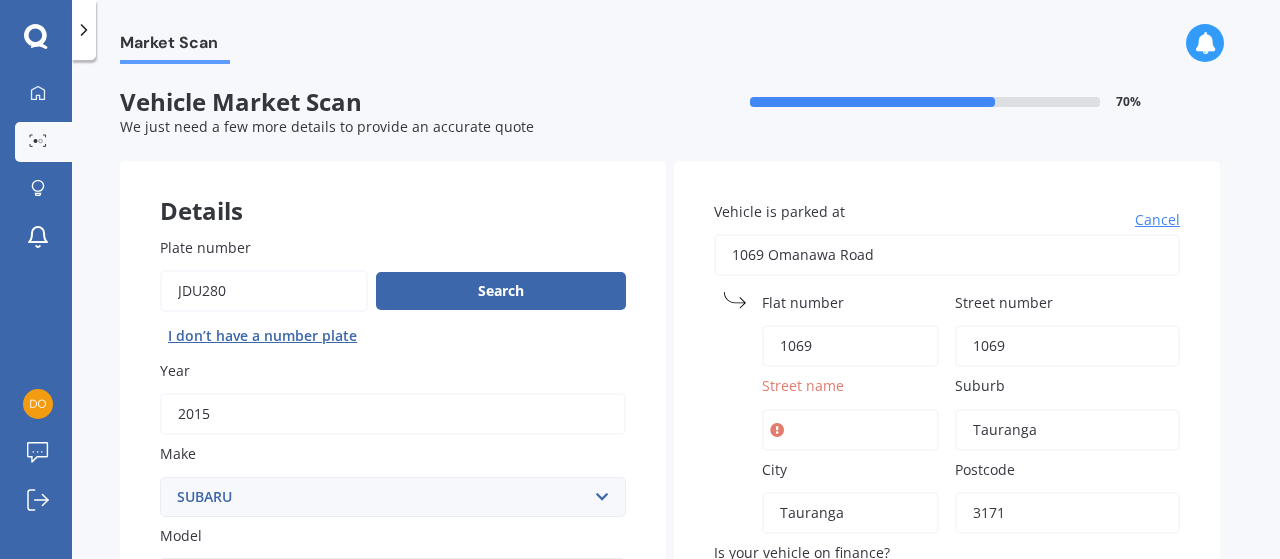 type 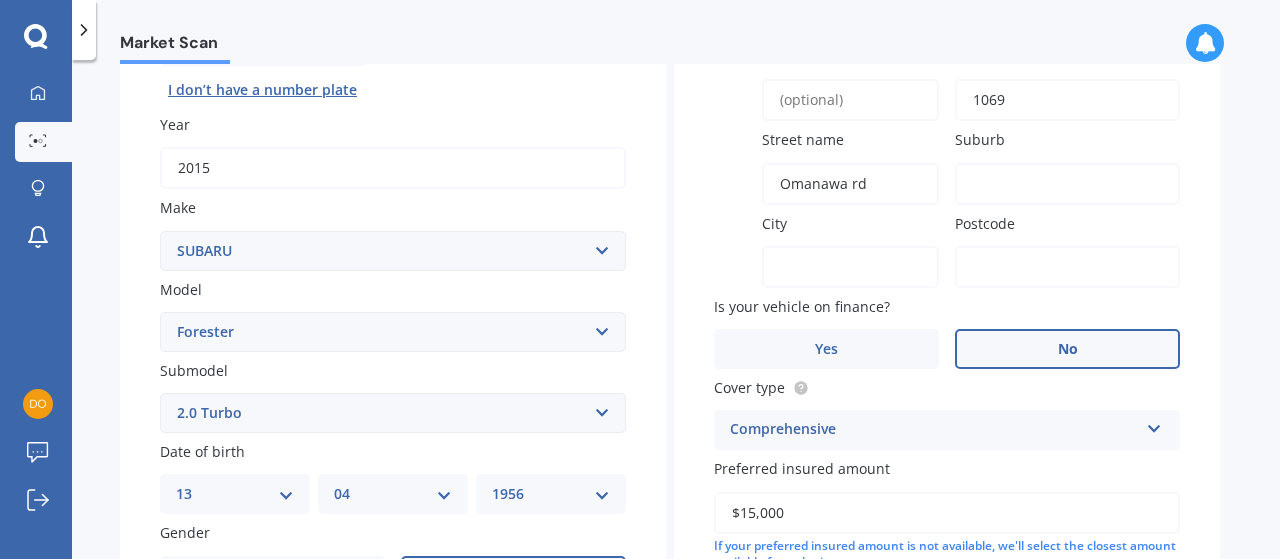 scroll, scrollTop: 248, scrollLeft: 0, axis: vertical 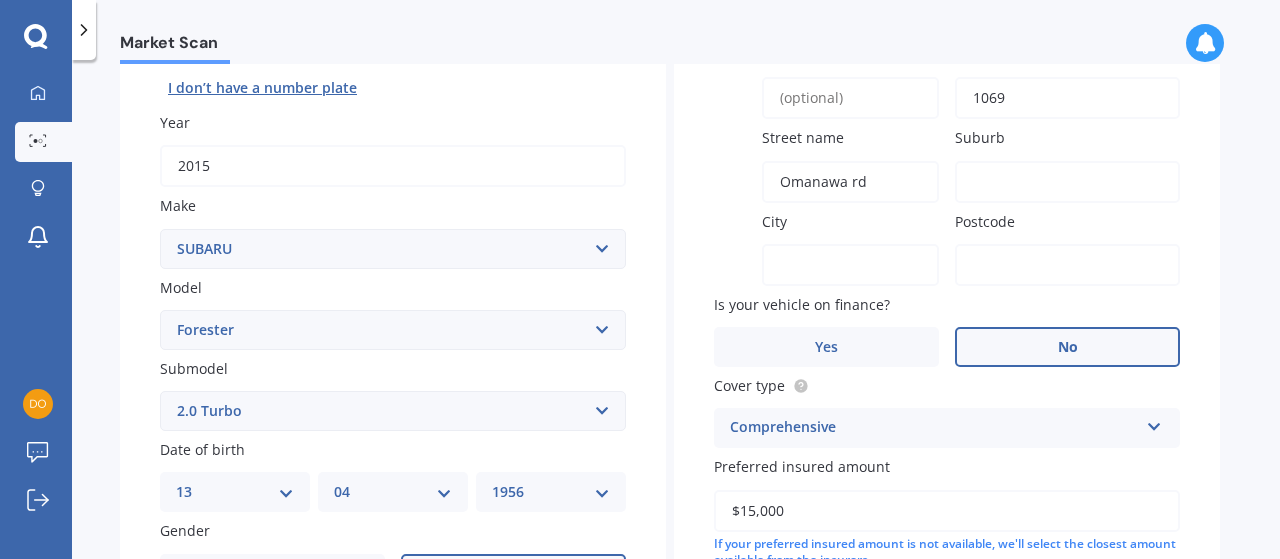 type on "Omanawa rd" 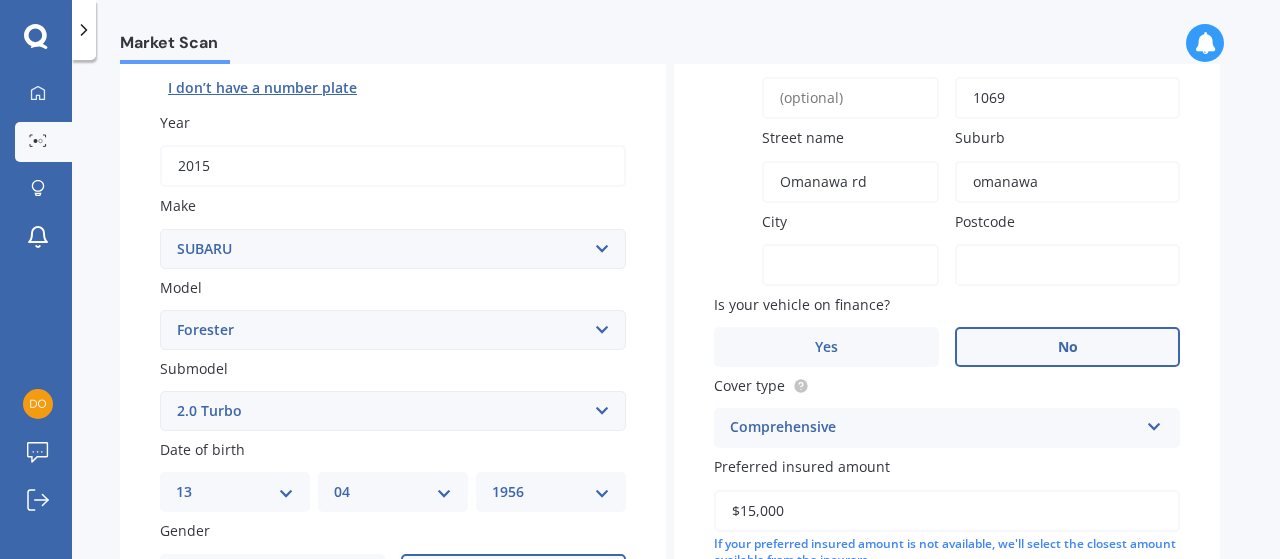 type on "omanawa" 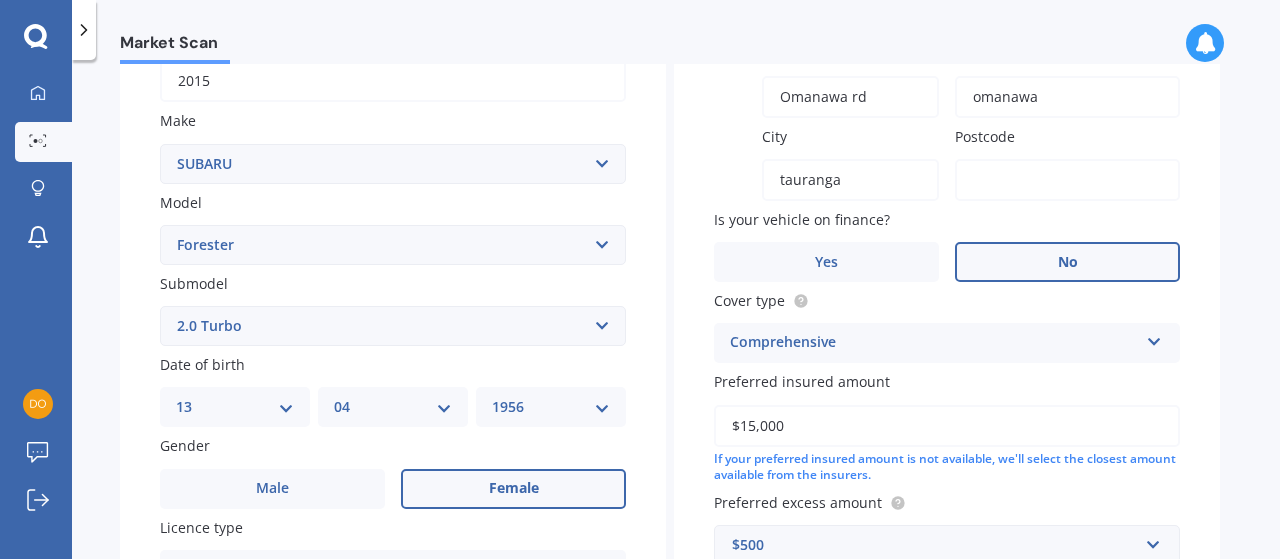 scroll, scrollTop: 334, scrollLeft: 0, axis: vertical 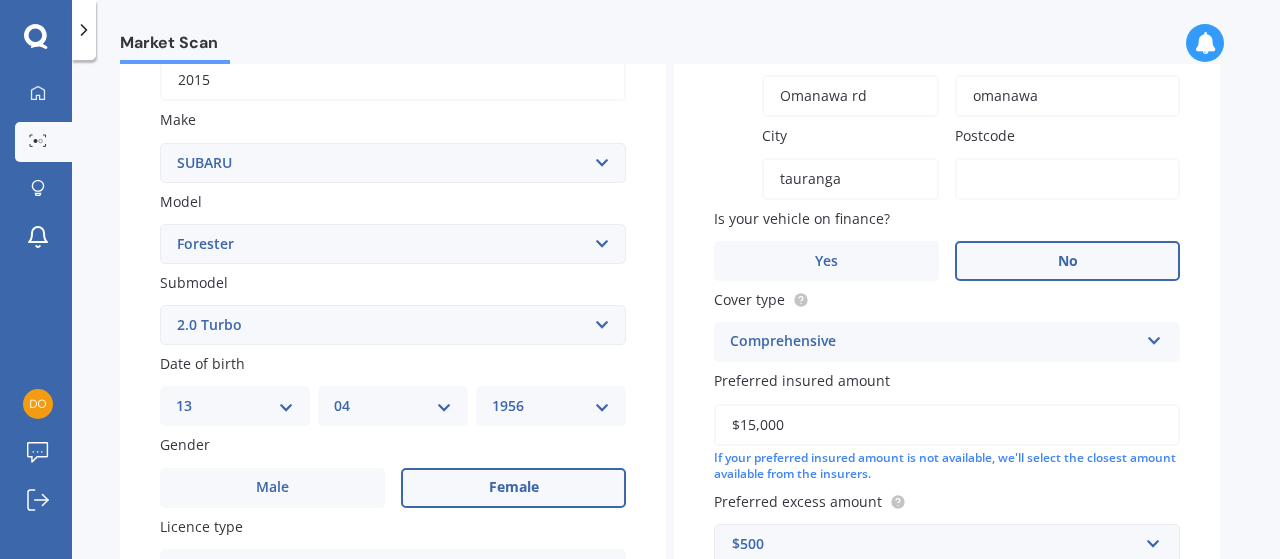 type on "tauranga" 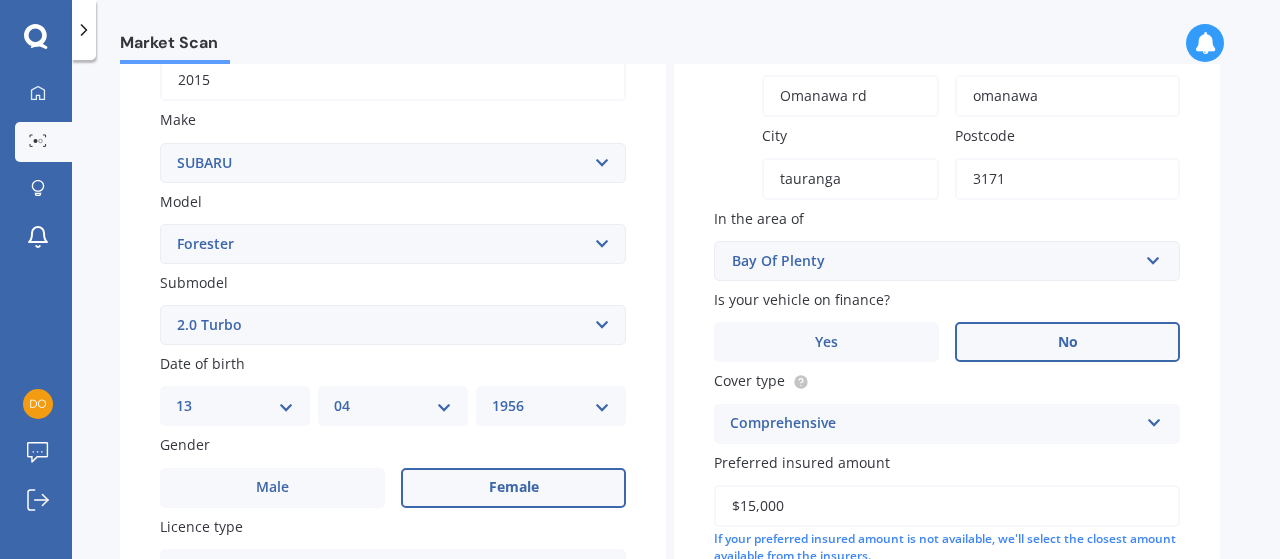 type on "3171" 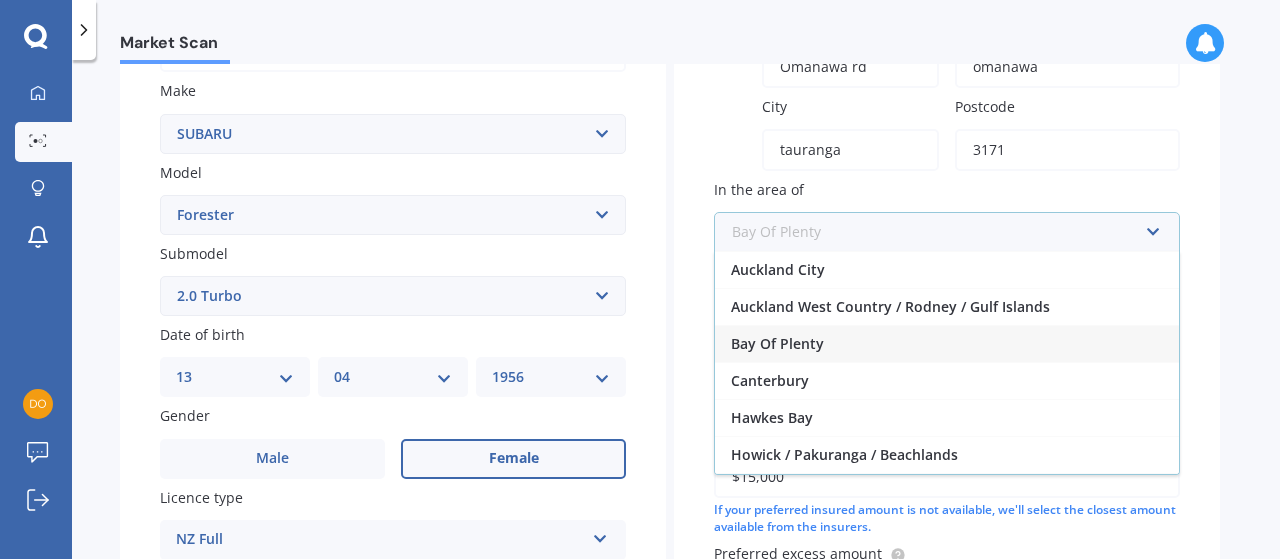 scroll, scrollTop: 348, scrollLeft: 0, axis: vertical 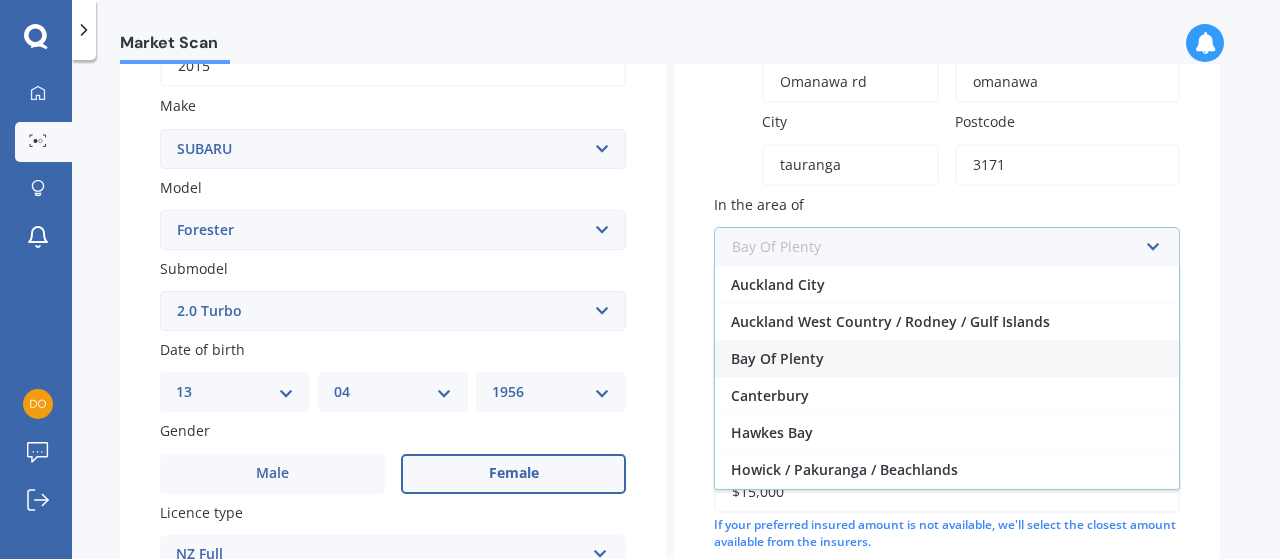 click at bounding box center [940, 247] 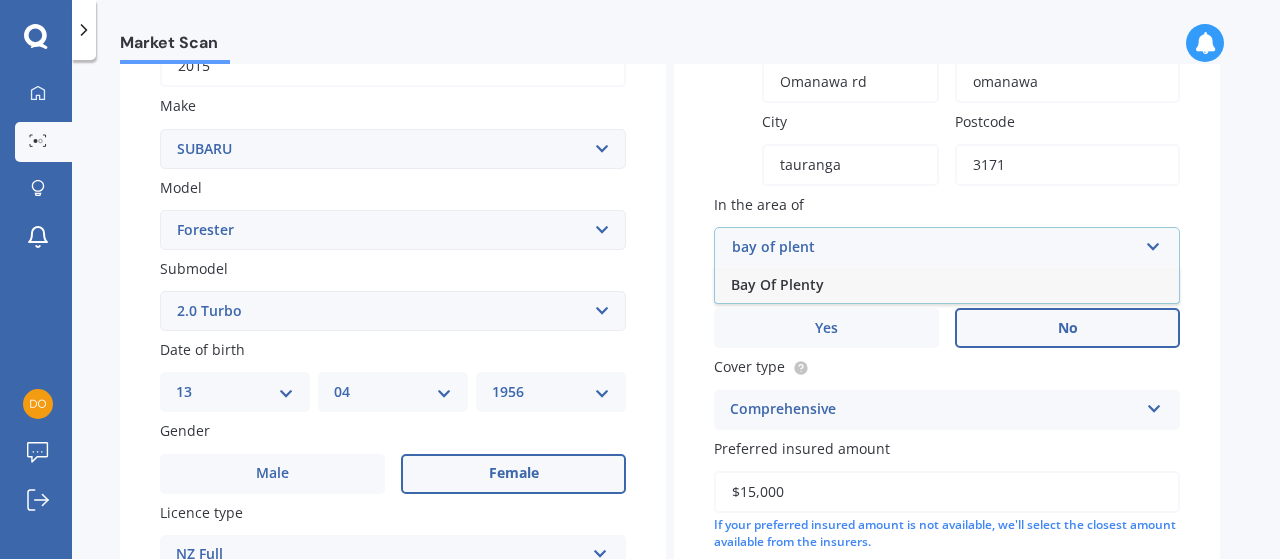 type on "bay of plenty" 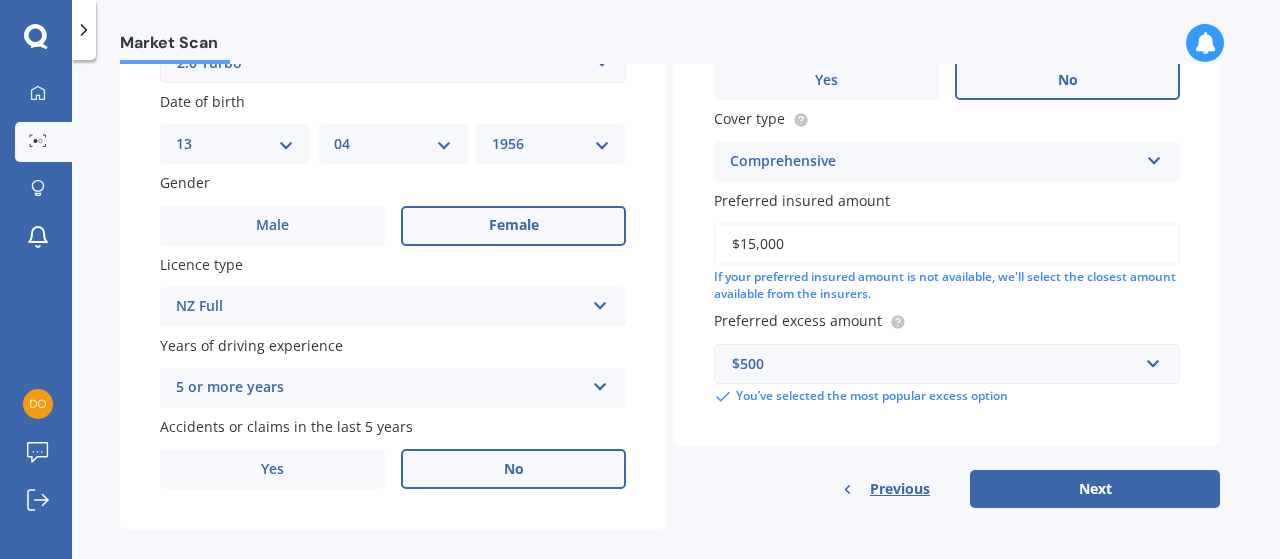 scroll, scrollTop: 621, scrollLeft: 0, axis: vertical 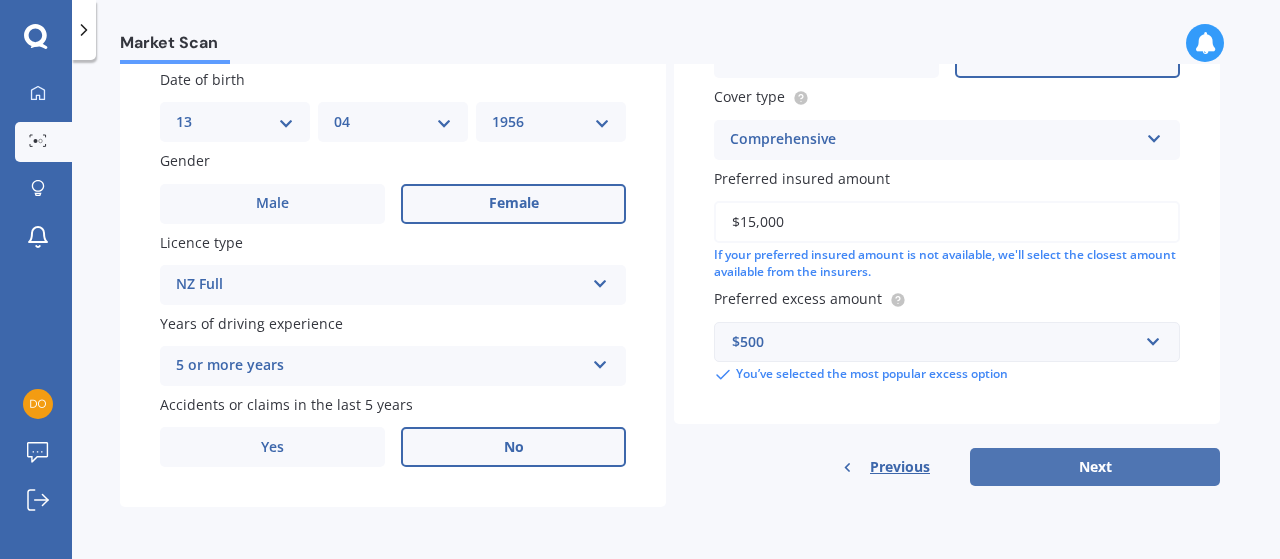 click on "Next" at bounding box center [1095, 467] 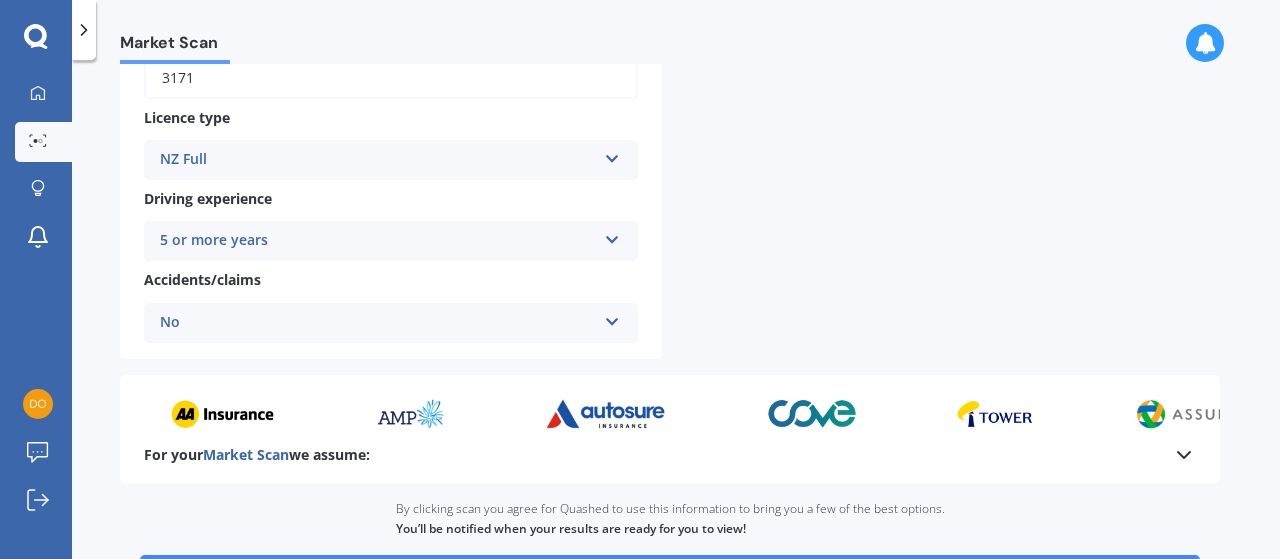 scroll, scrollTop: 890, scrollLeft: 0, axis: vertical 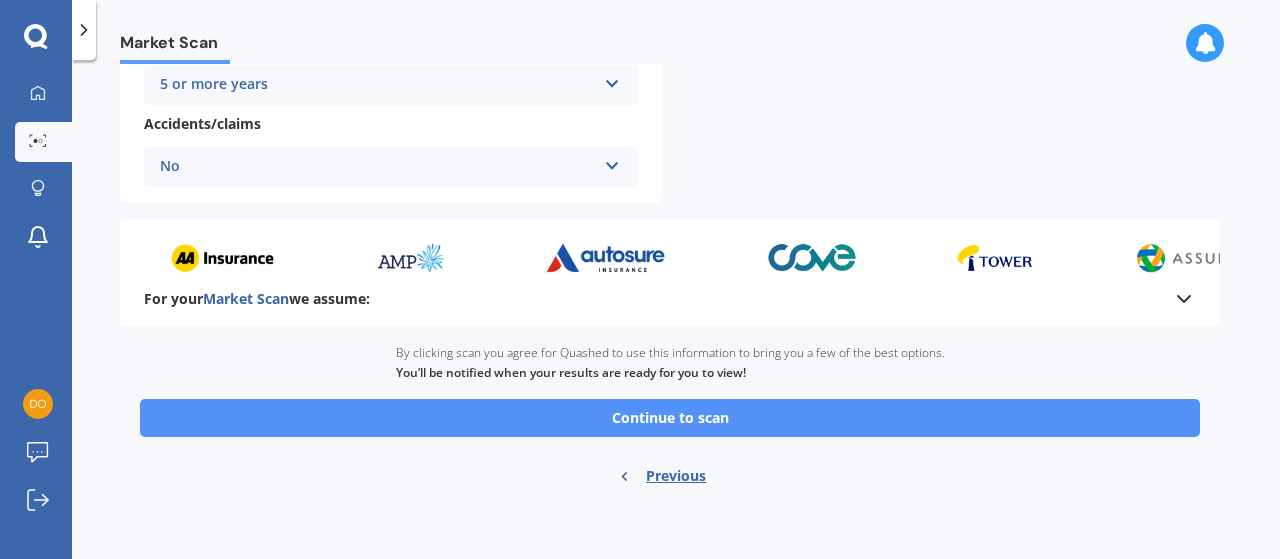 click on "Continue to scan" at bounding box center [670, 418] 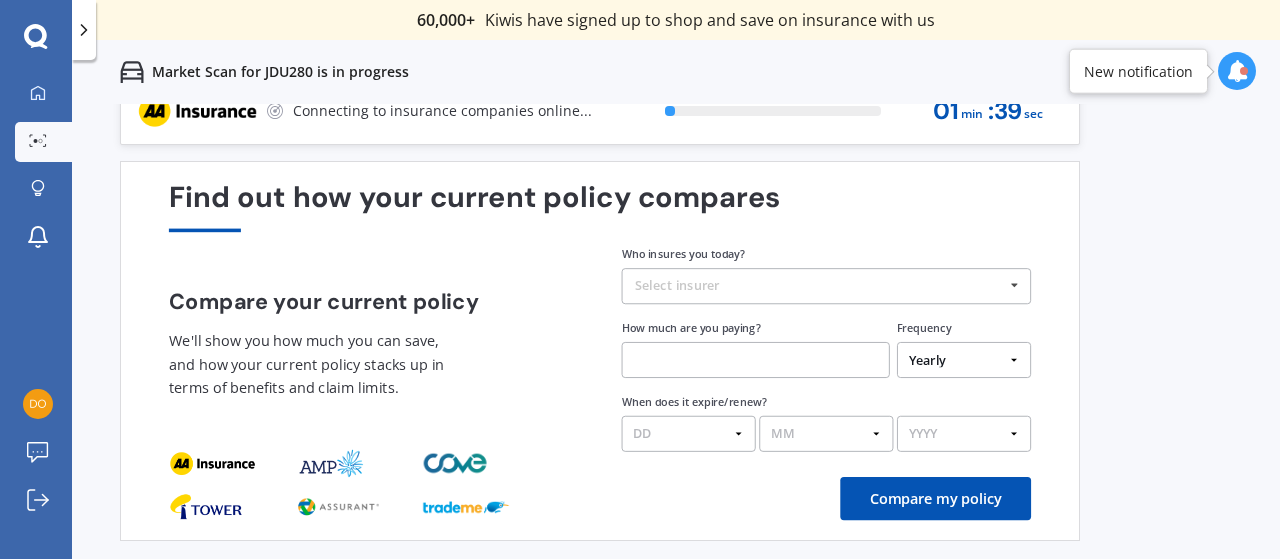 scroll, scrollTop: 0, scrollLeft: 0, axis: both 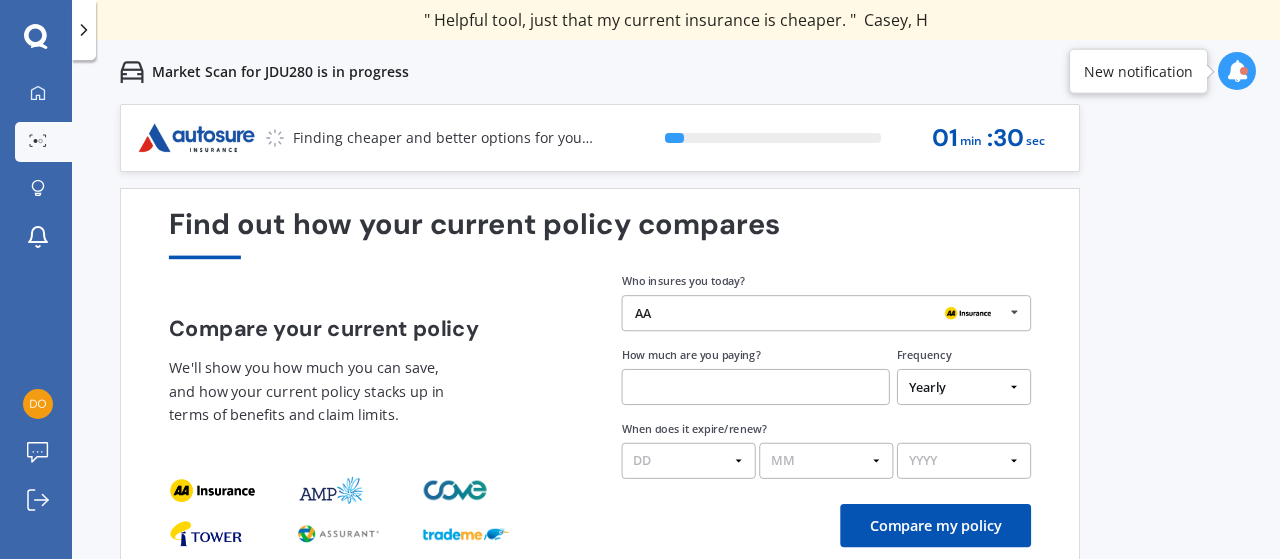 click on "AA AA Tower AMI State AMP ANZ ASB BNZ Trade Me Insurance Westpac Other" at bounding box center [827, 313] 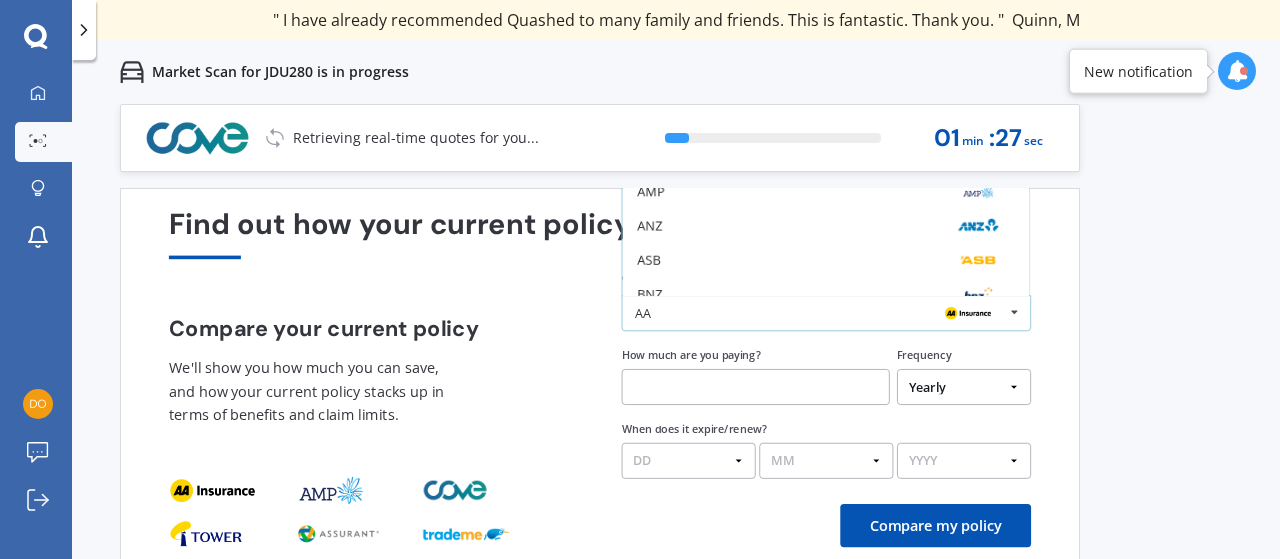 scroll, scrollTop: 130, scrollLeft: 0, axis: vertical 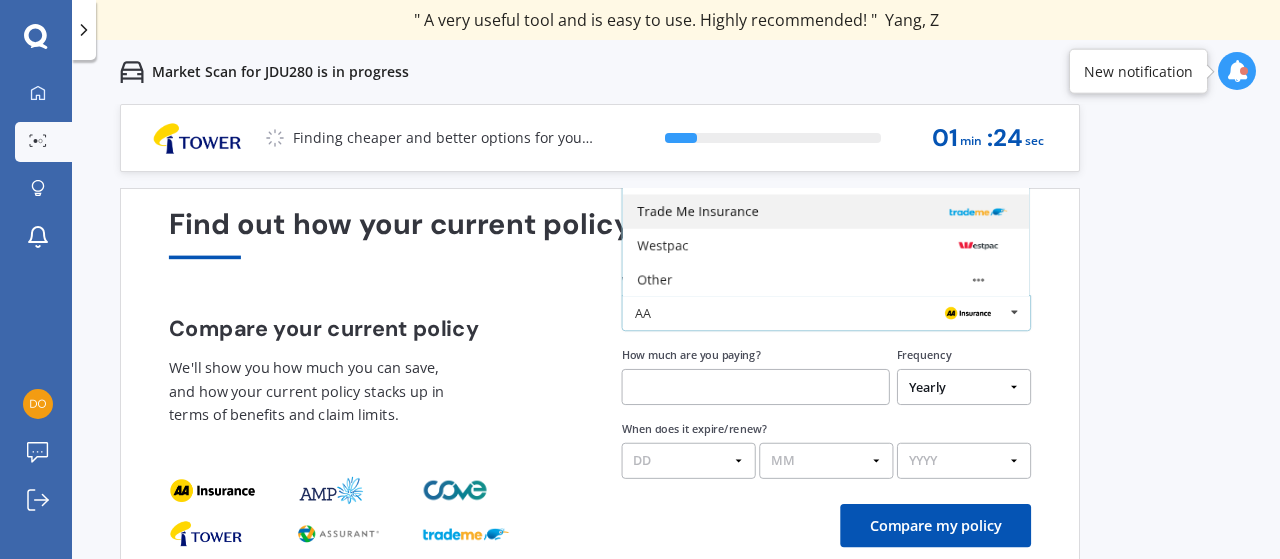 click on "Trade Me Insurance" at bounding box center [825, 211] 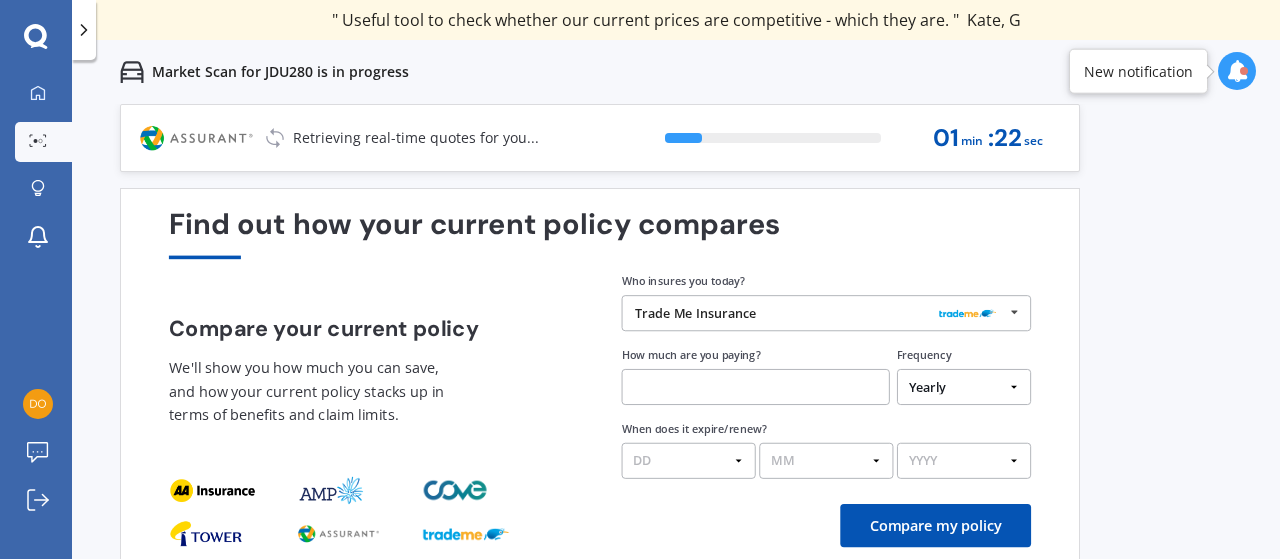click at bounding box center [756, 387] 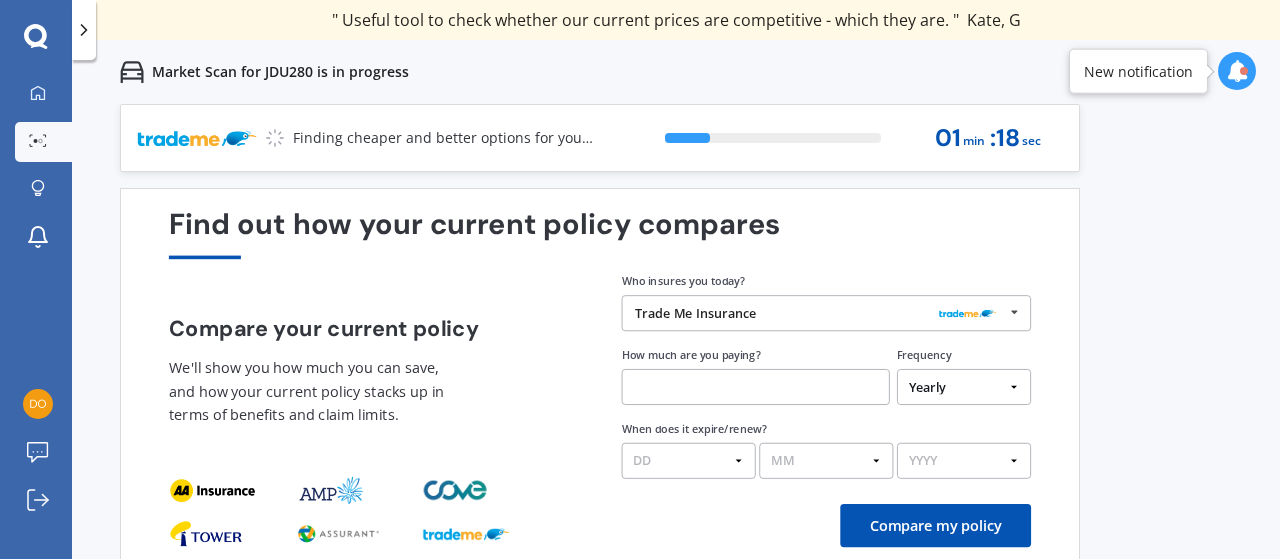 click on "Yearly Six-Monthly Quarterly Monthly Fortnightly Weekly One-Off" at bounding box center (964, 387) 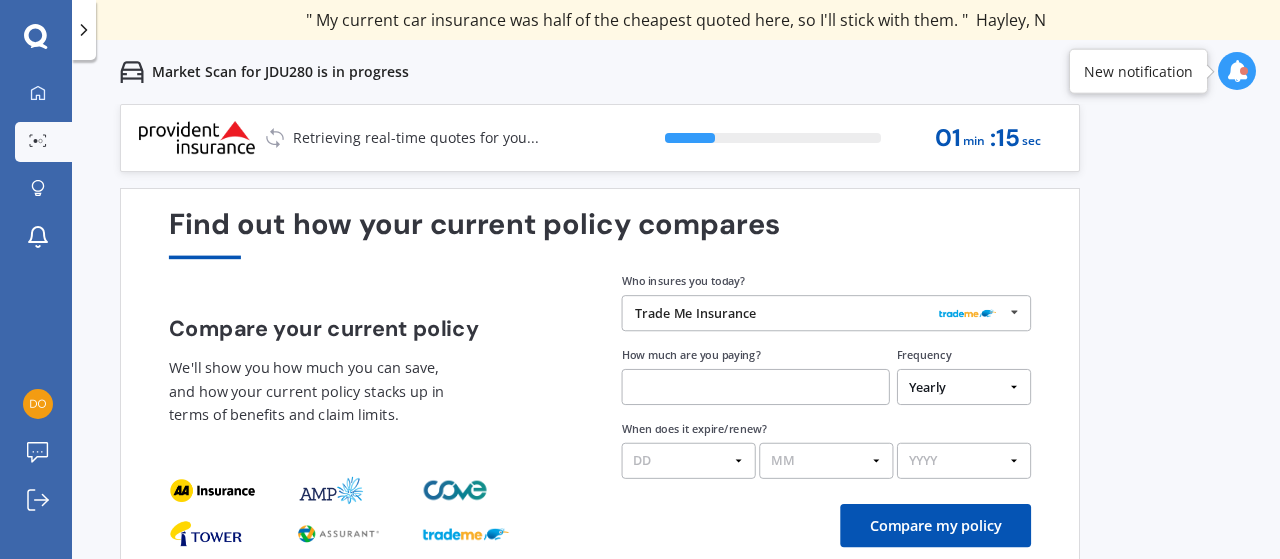 select on "Fortnightly" 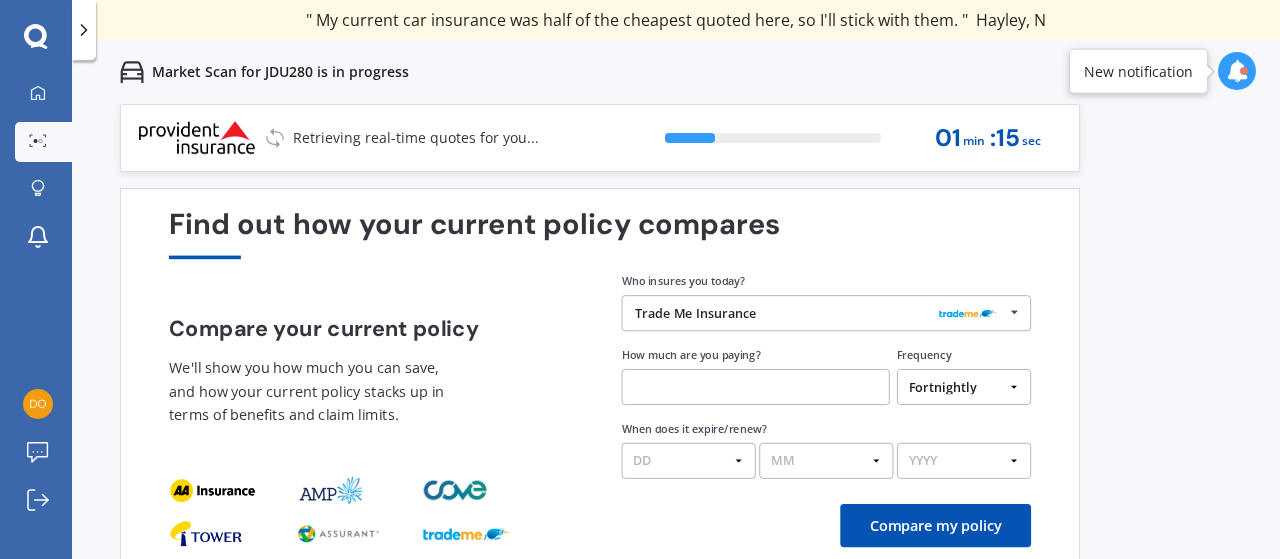 click on "Yearly Six-Monthly Quarterly Monthly Fortnightly Weekly One-Off" at bounding box center [964, 387] 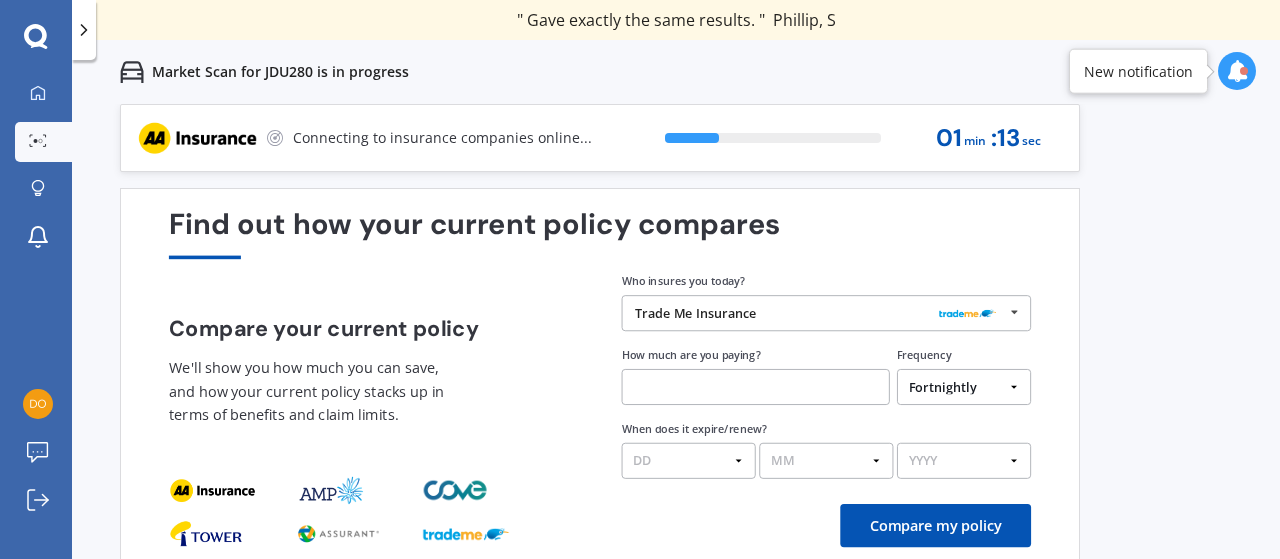 click at bounding box center [756, 387] 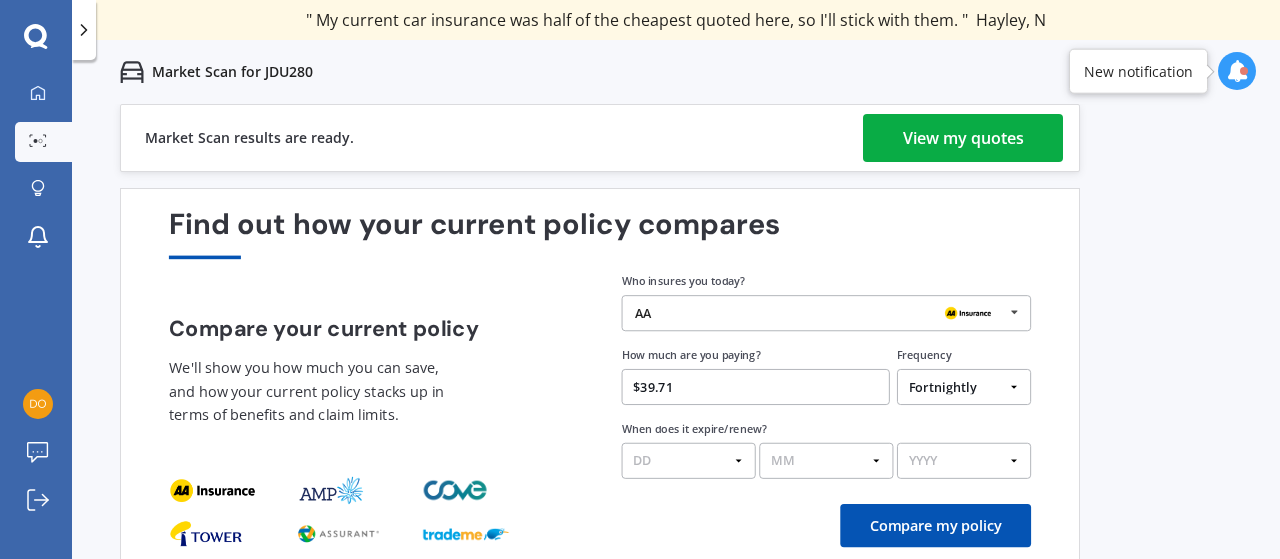 type on "$39.71" 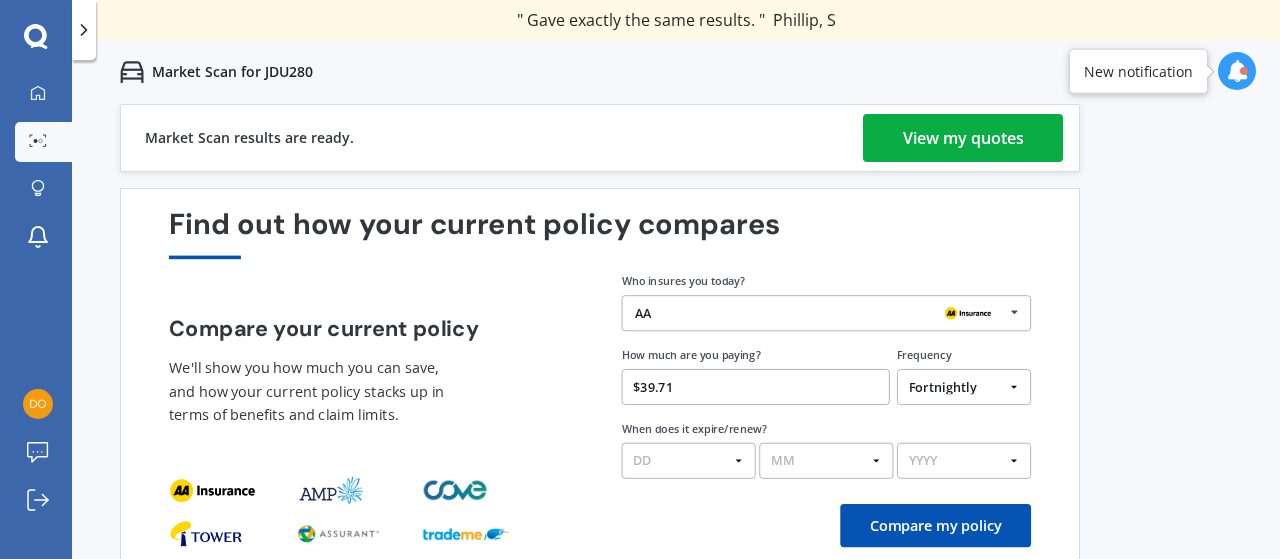 select on "01" 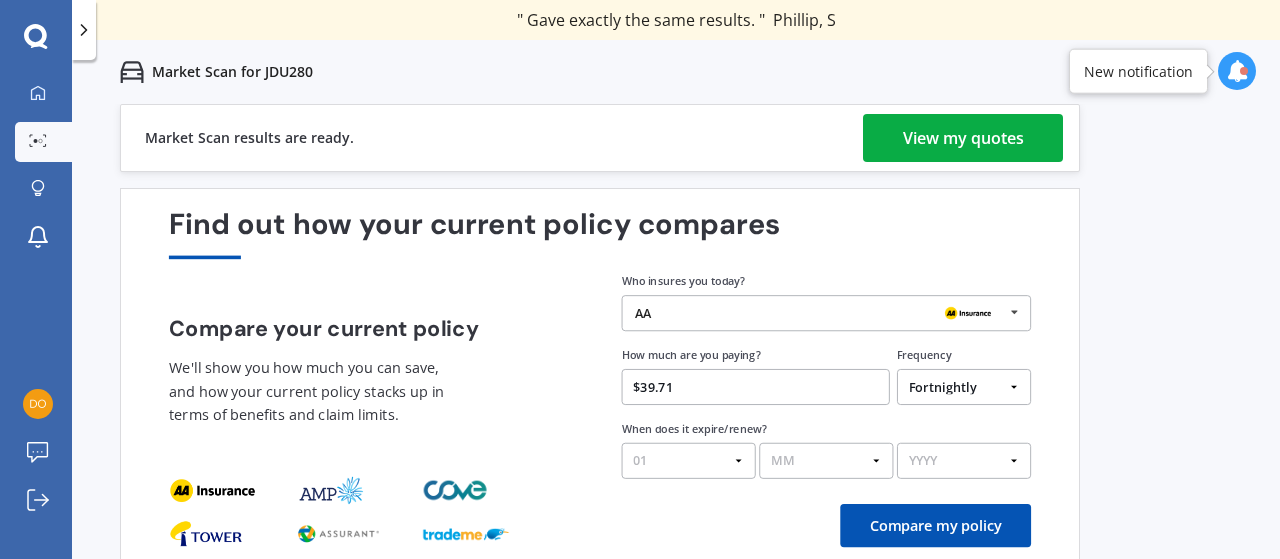 click on "DD 01 02 03 04 05 06 07 08 09 10 11 12 13 14 15 16 17 18 19 20 21 22 23 24 25 26 27 28 29 30 31" at bounding box center (689, 461) 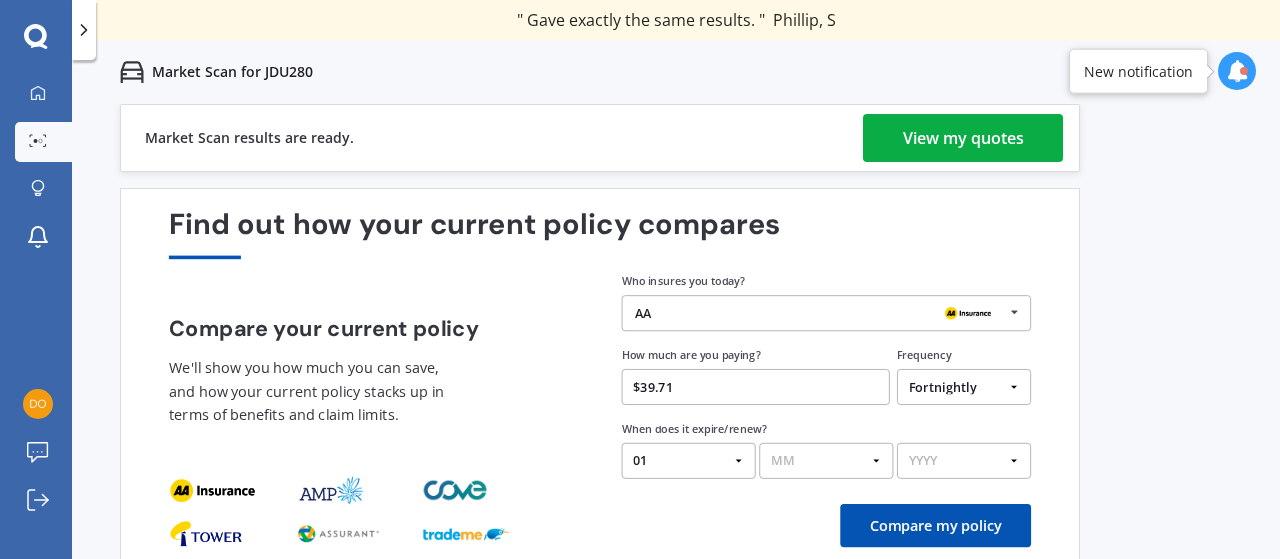 click on "MM 01 02 03 04 05 06 07 08 09 10 11 12" at bounding box center (826, 461) 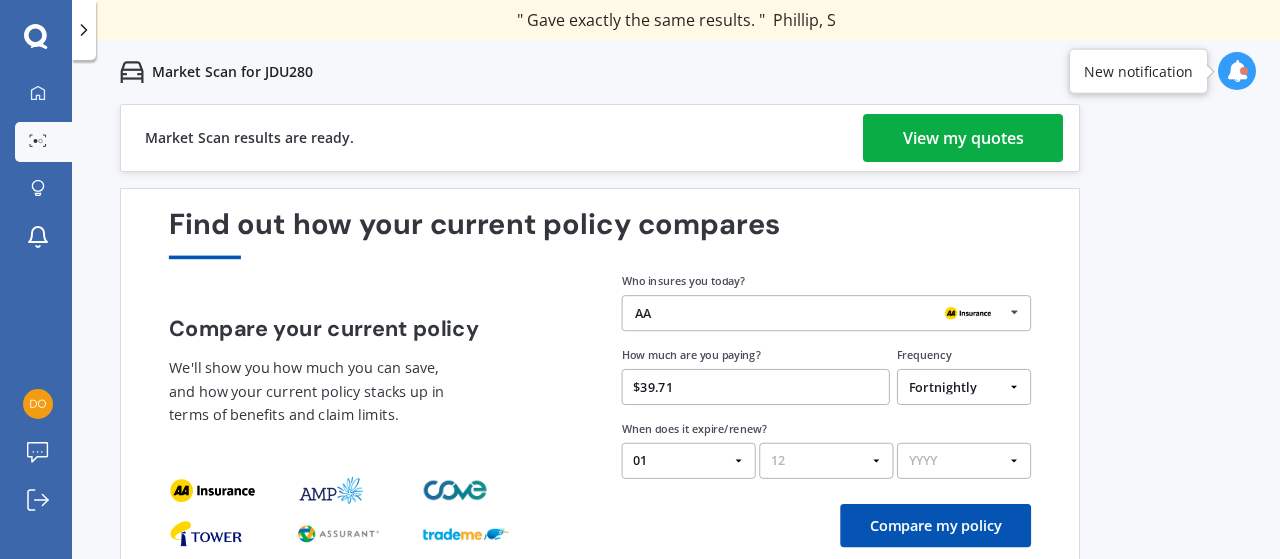 click on "MM 01 02 03 04 05 06 07 08 09 10 11 12" at bounding box center [826, 461] 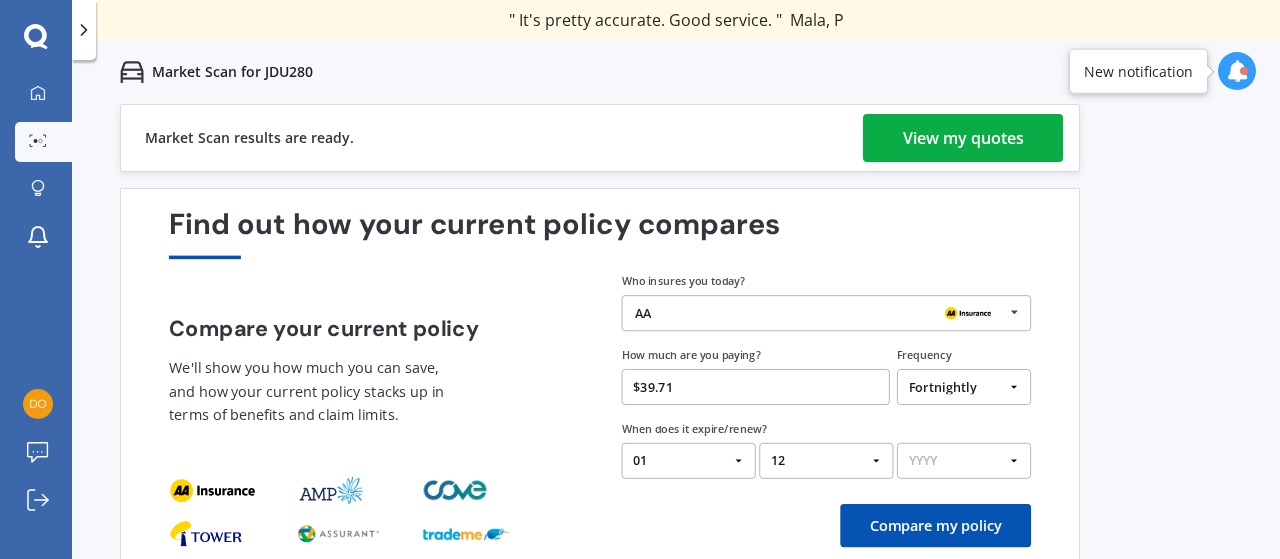 click on "YYYY 2026 2025 2024" at bounding box center [964, 461] 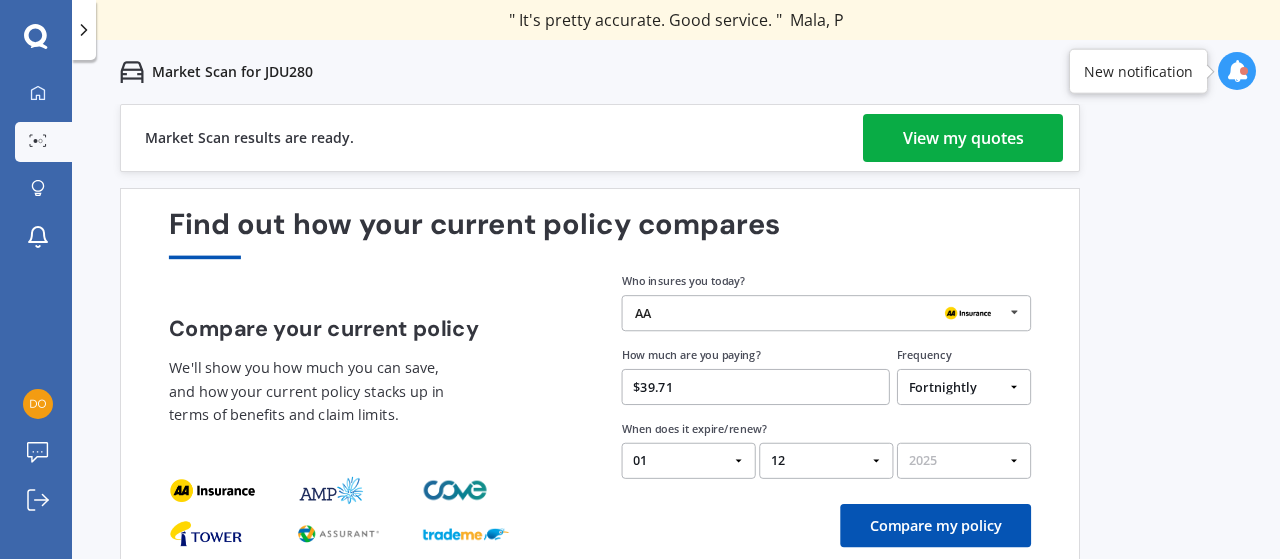 click on "YYYY 2026 2025 2024" at bounding box center (964, 461) 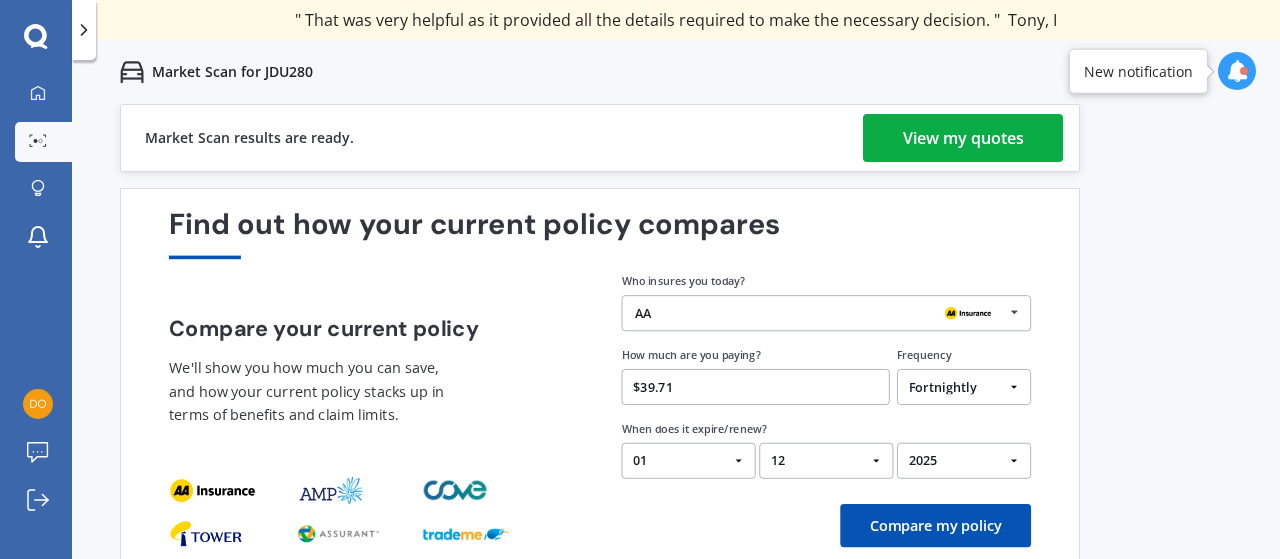 scroll, scrollTop: 26, scrollLeft: 0, axis: vertical 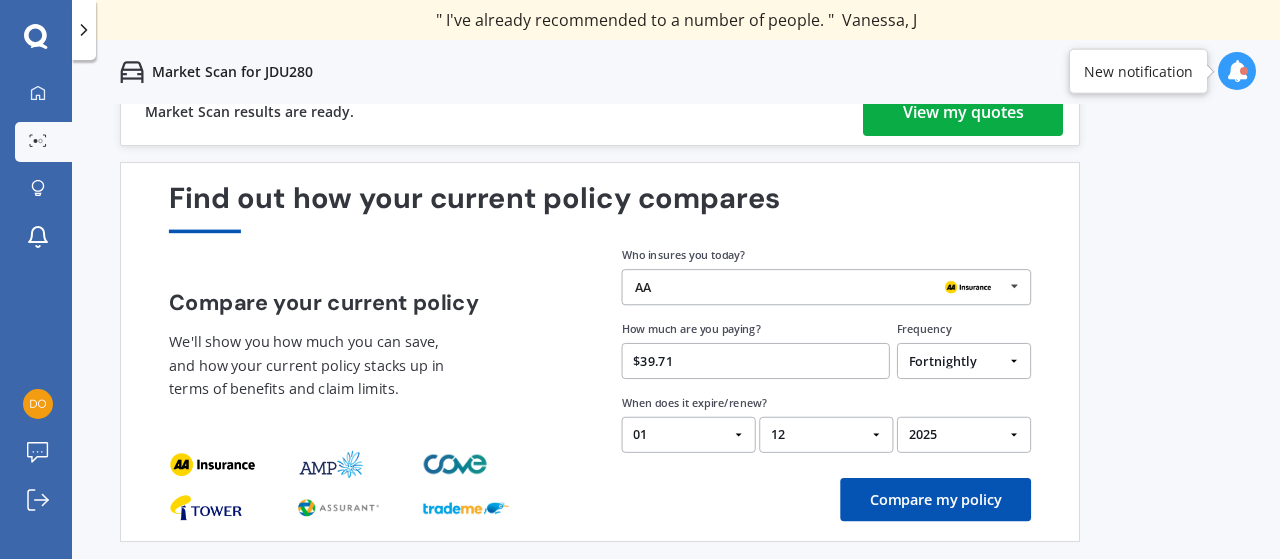 click at bounding box center [967, 288] 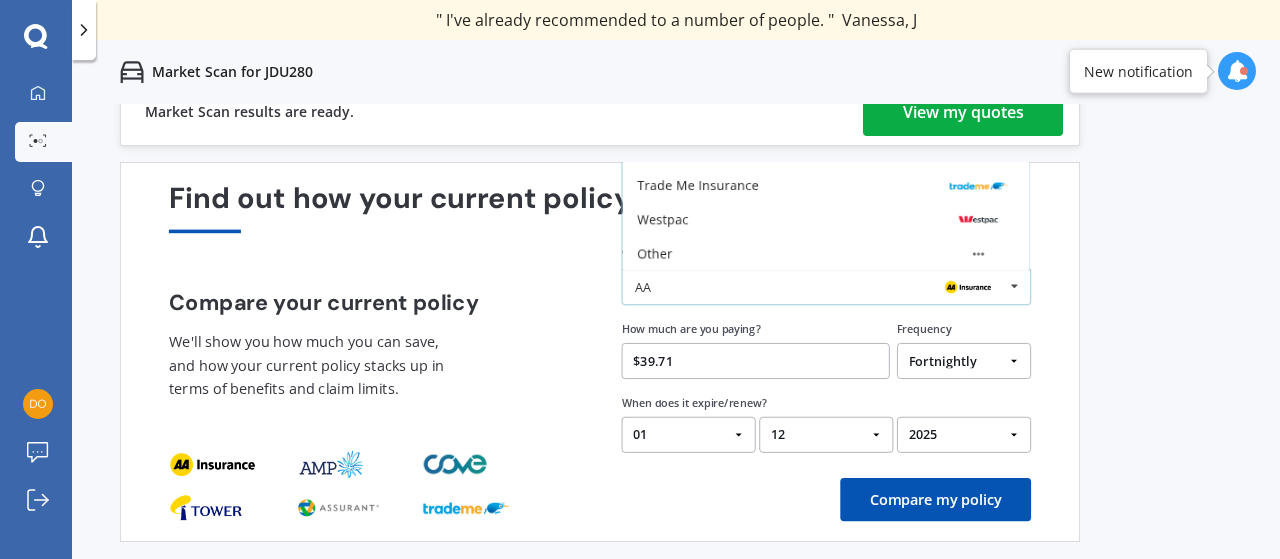 scroll, scrollTop: 0, scrollLeft: 0, axis: both 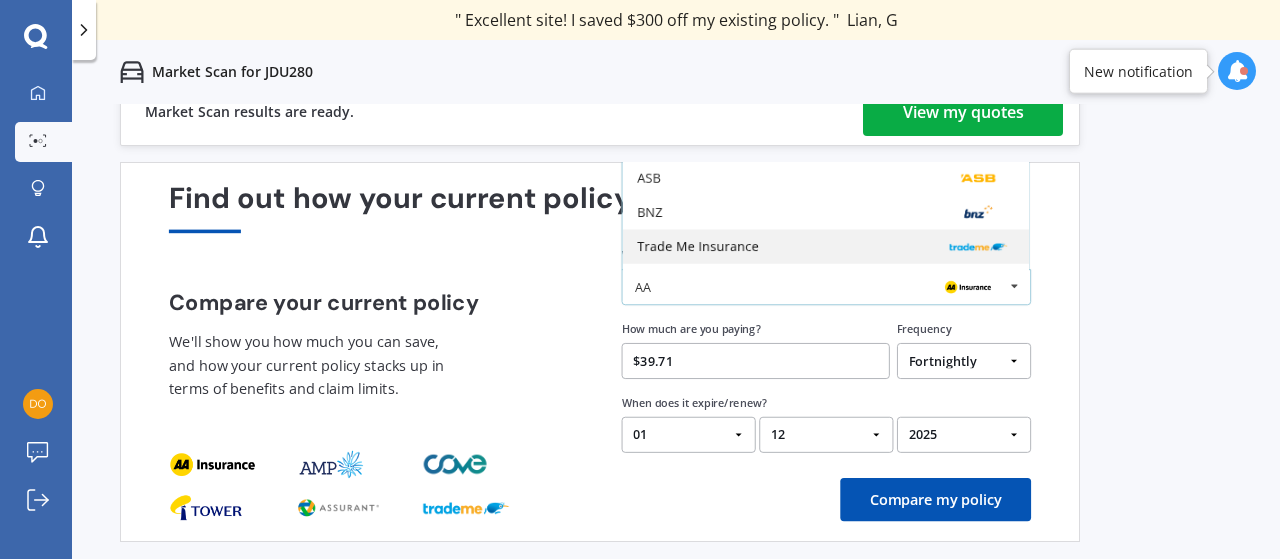 click at bounding box center (977, 247) 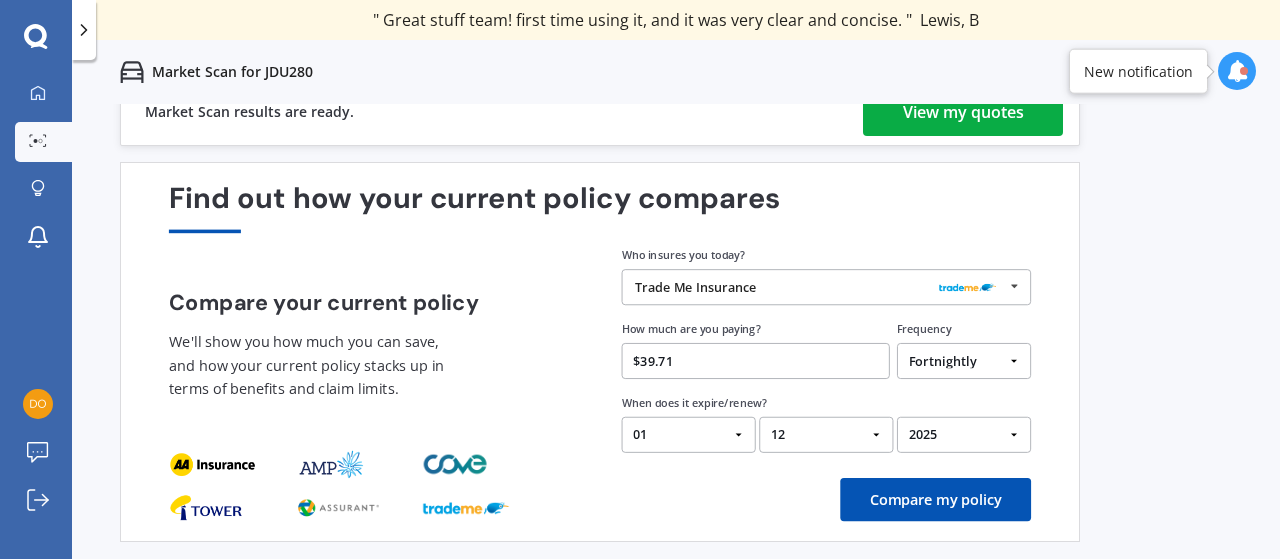 click on "Compare my policy" at bounding box center (935, 499) 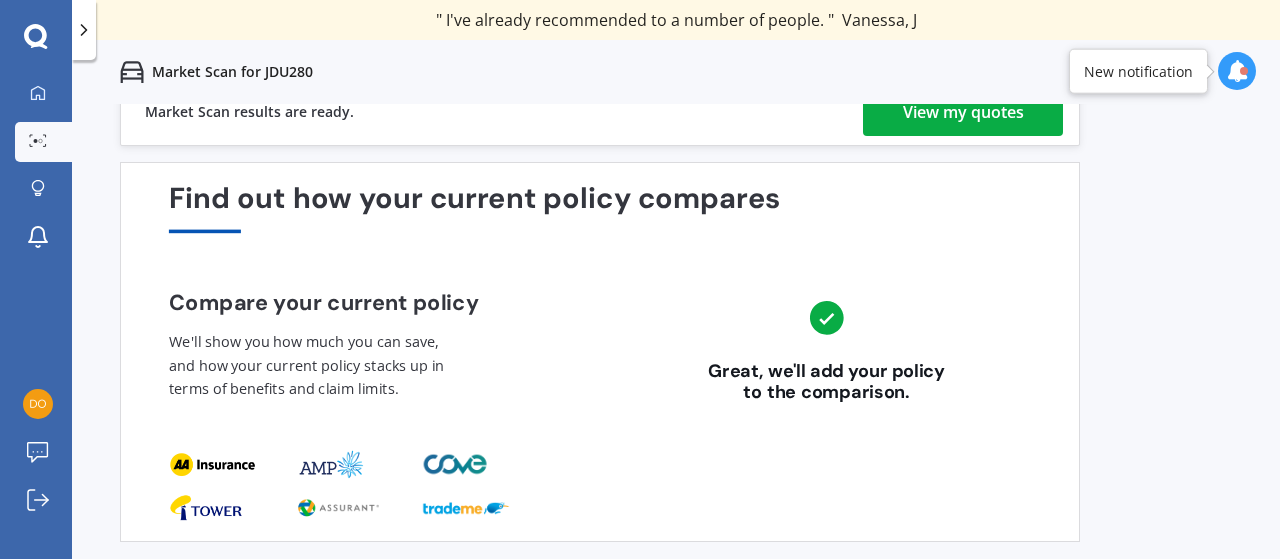 scroll, scrollTop: 0, scrollLeft: 0, axis: both 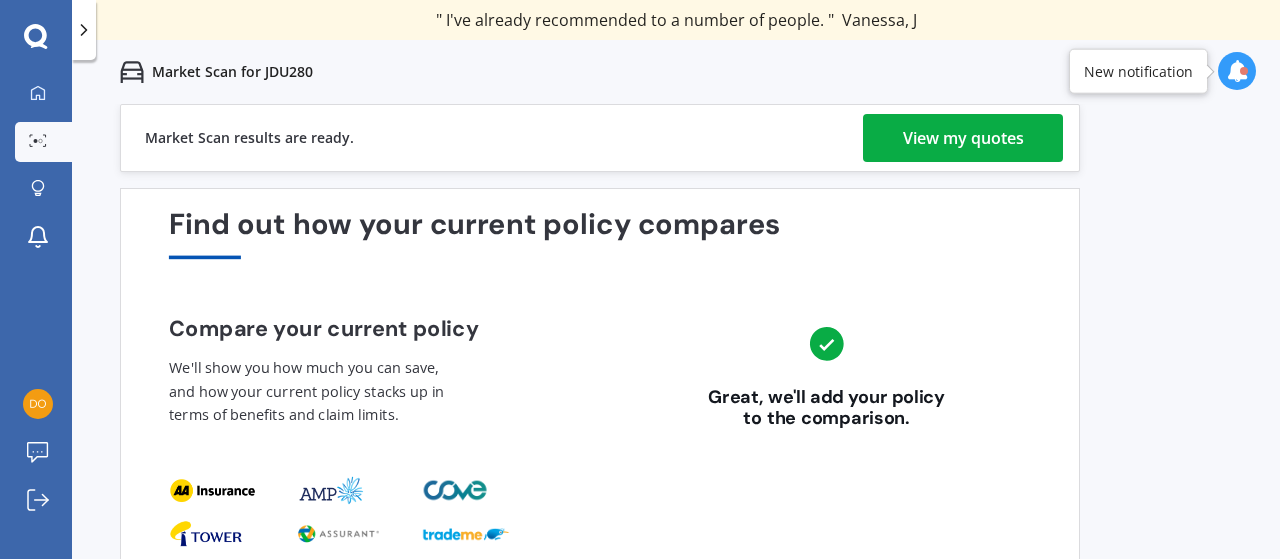 click on "View my quotes" at bounding box center [963, 138] 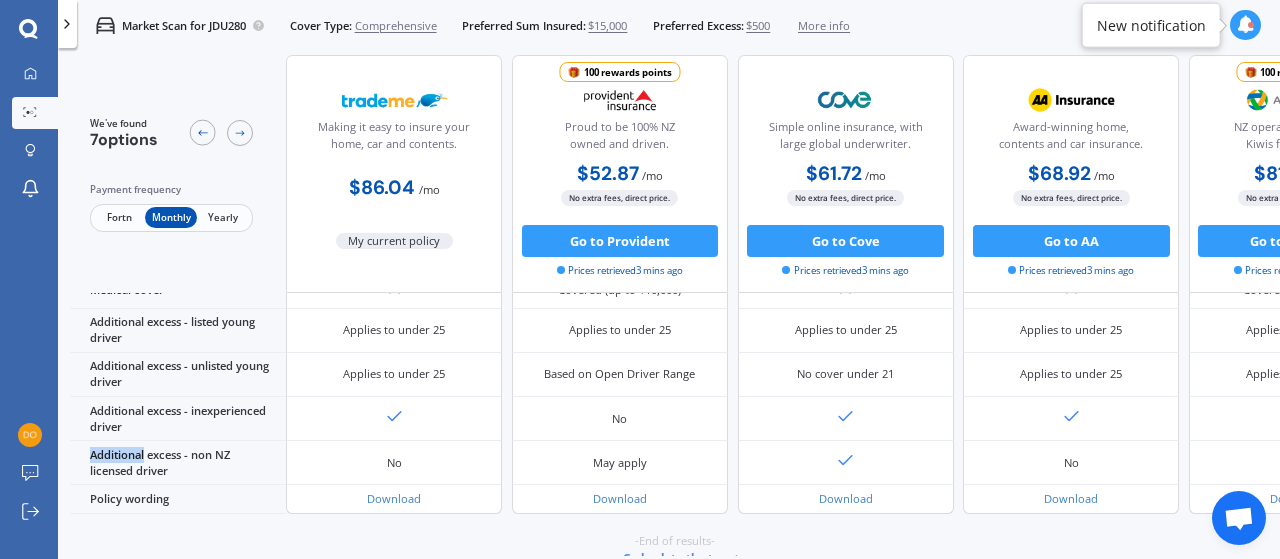 scroll, scrollTop: 993, scrollLeft: 0, axis: vertical 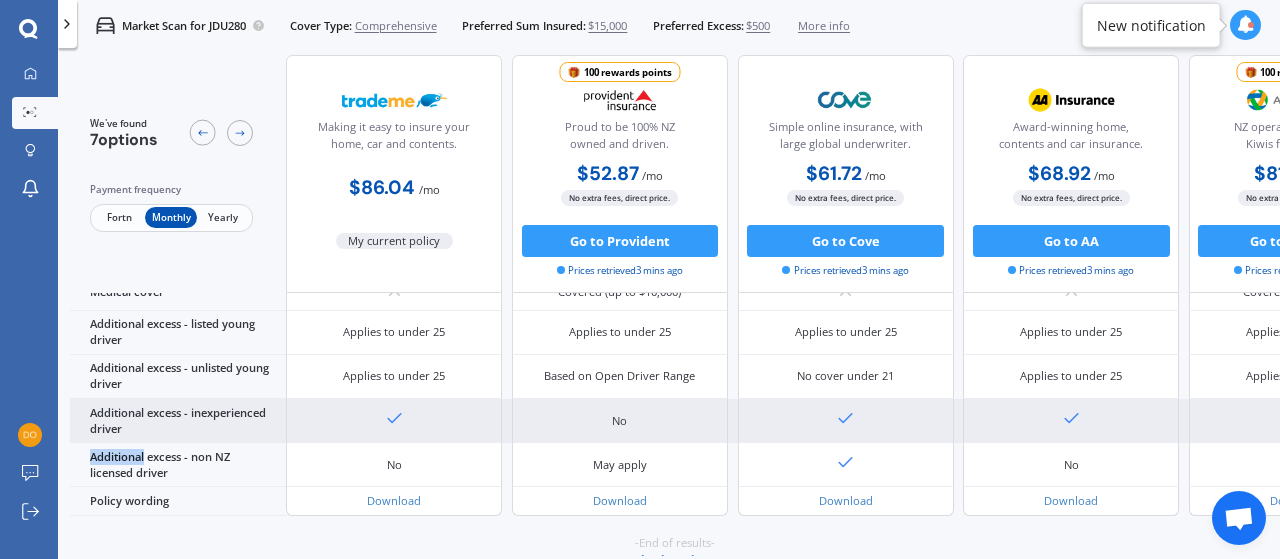 click at bounding box center (1071, 421) 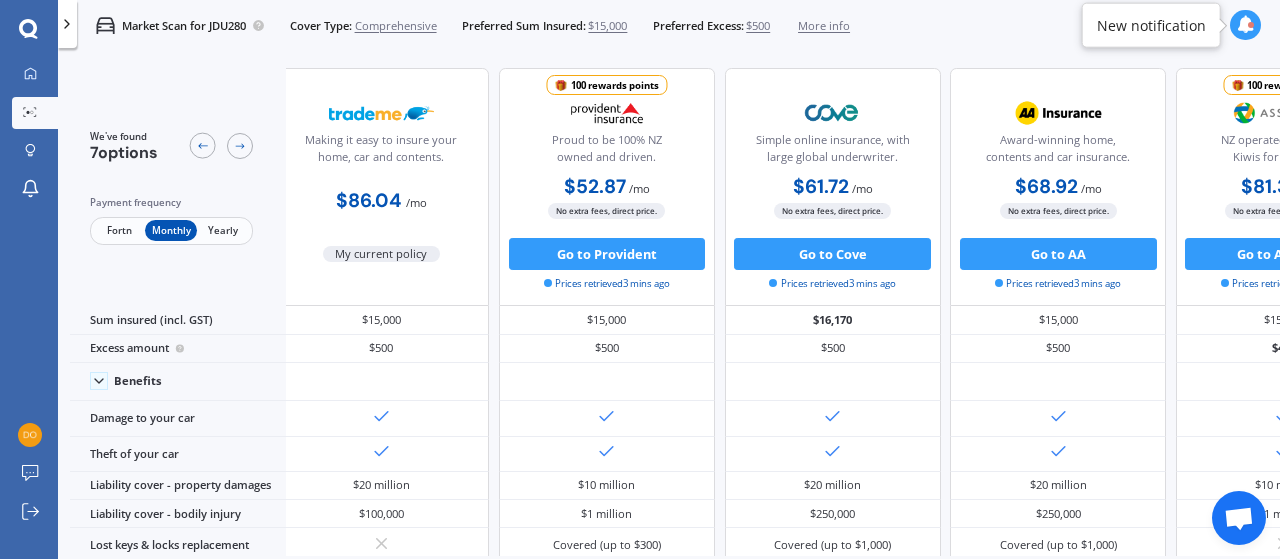 scroll, scrollTop: 0, scrollLeft: 0, axis: both 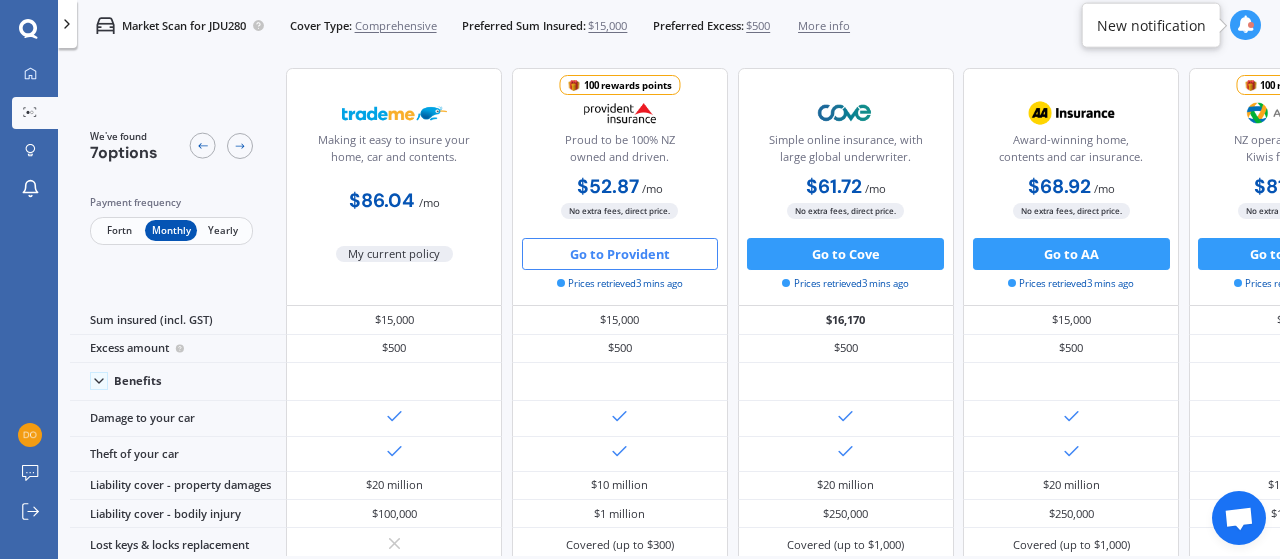 click on "Go to Provident" at bounding box center [620, 254] 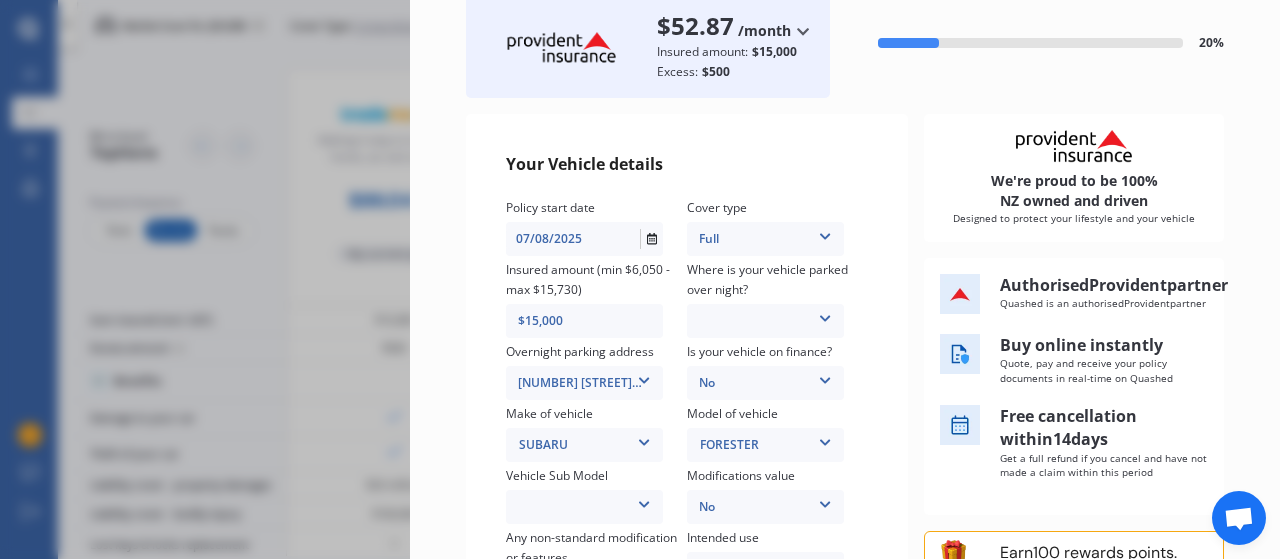 scroll, scrollTop: 128, scrollLeft: 0, axis: vertical 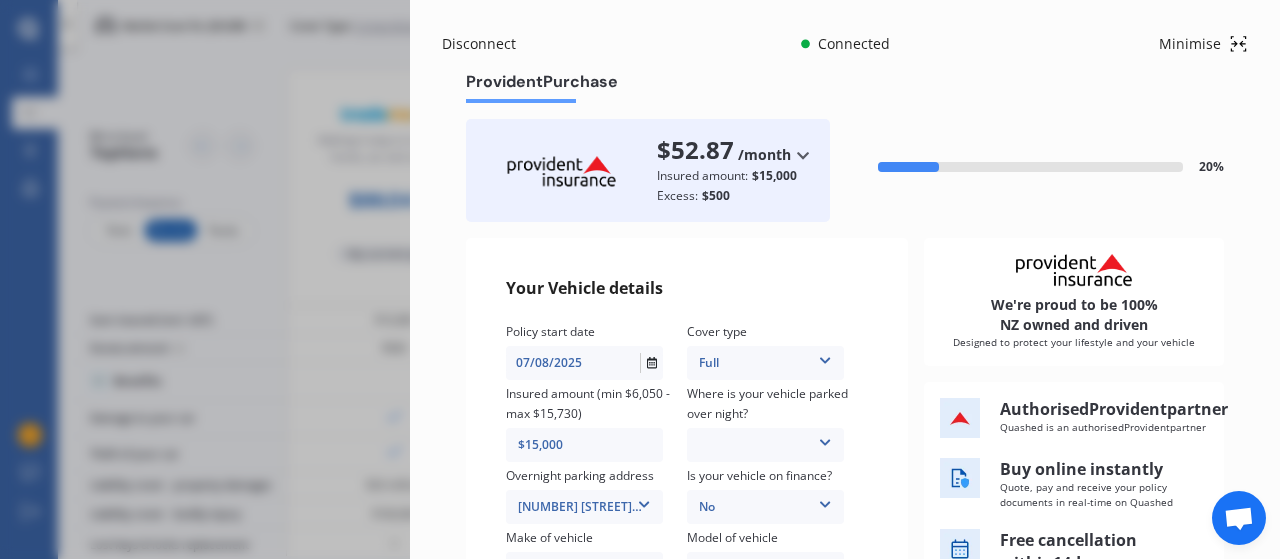 click 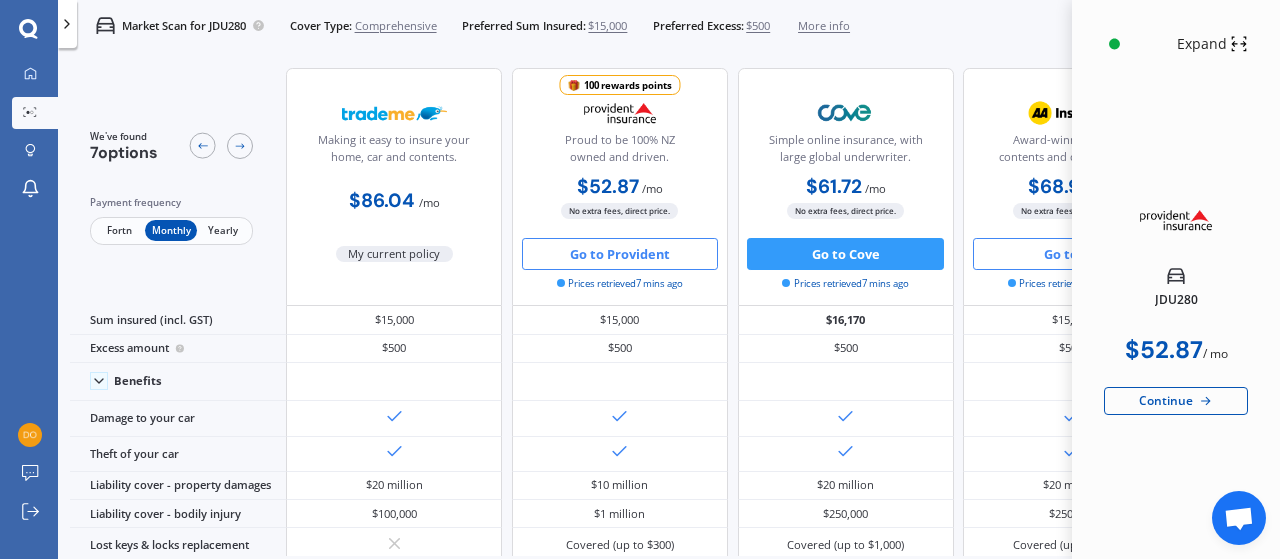 click on "Go to AA" at bounding box center [1071, 254] 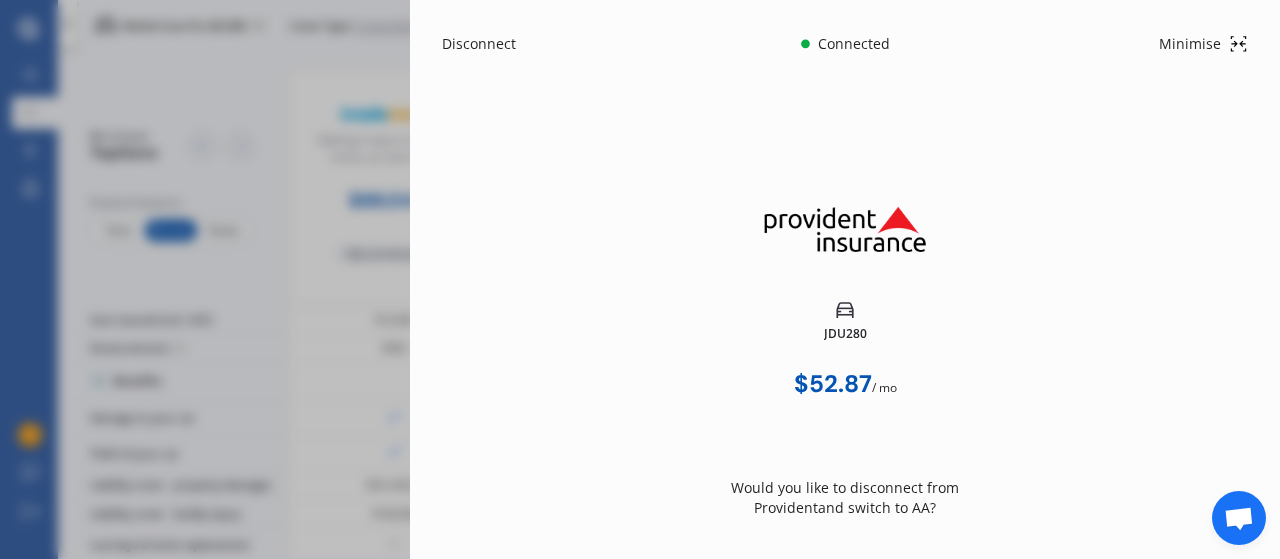 click 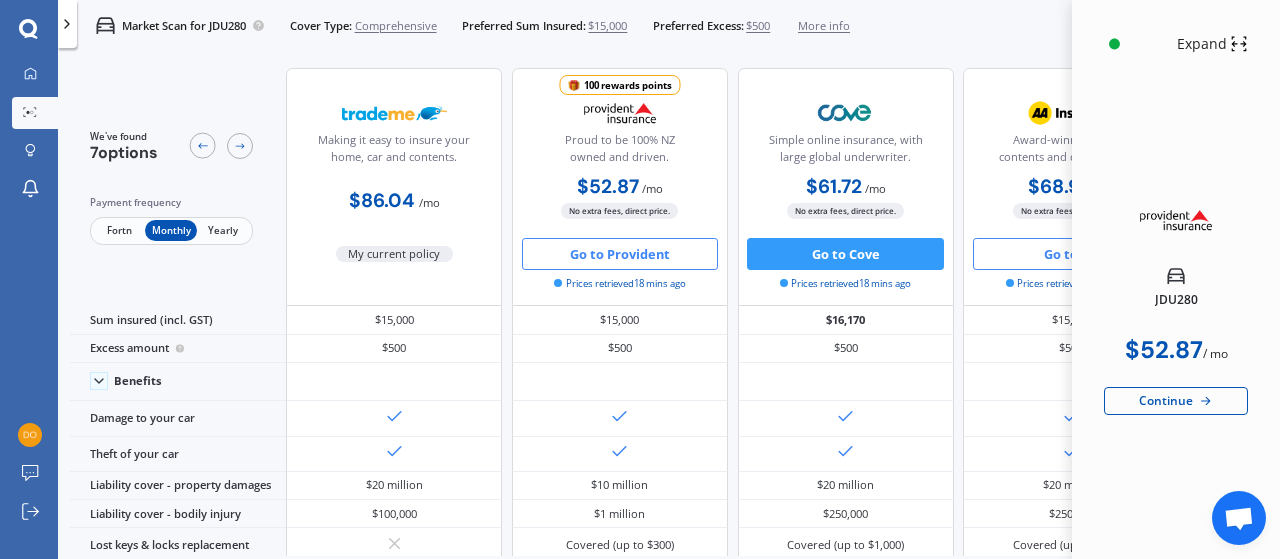 click on "Go to AA" at bounding box center [1071, 254] 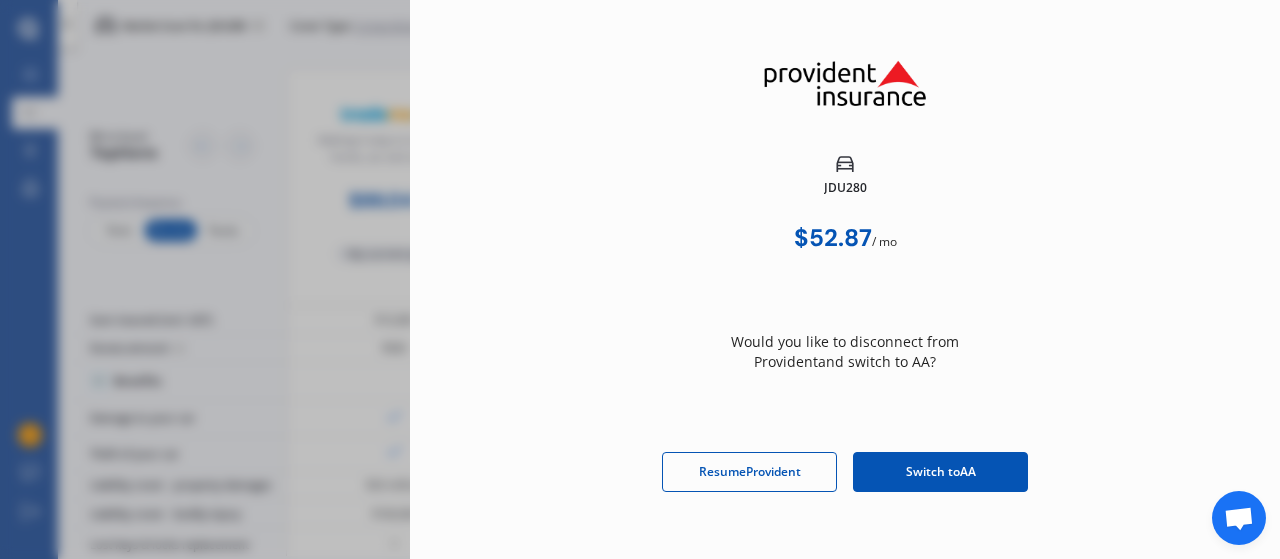 scroll, scrollTop: 158, scrollLeft: 0, axis: vertical 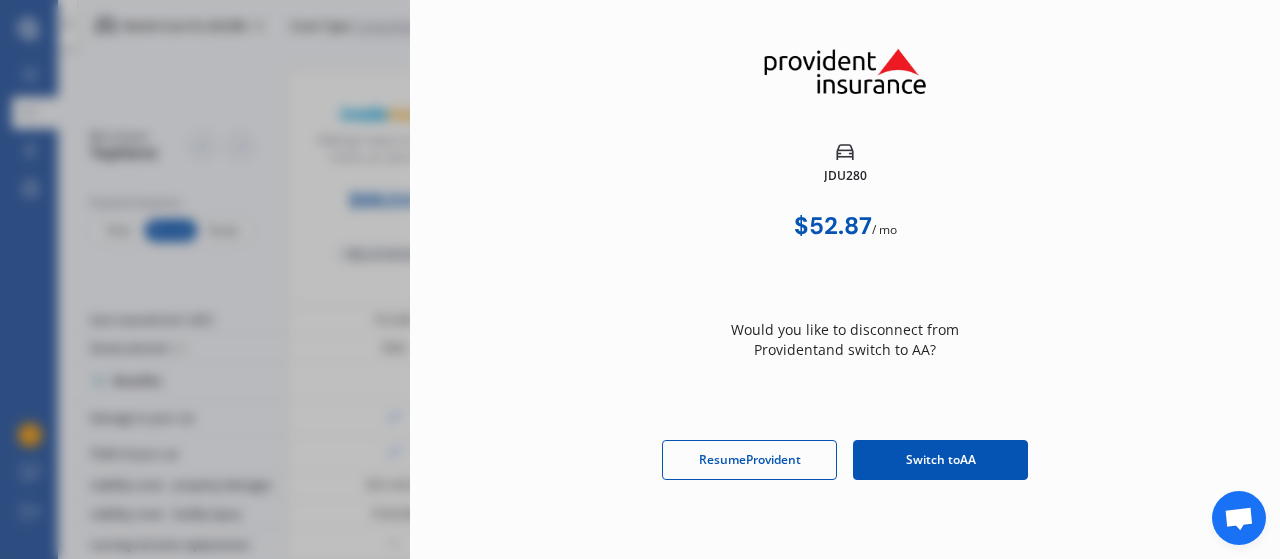click on "Switch to  AA" at bounding box center [940, 460] 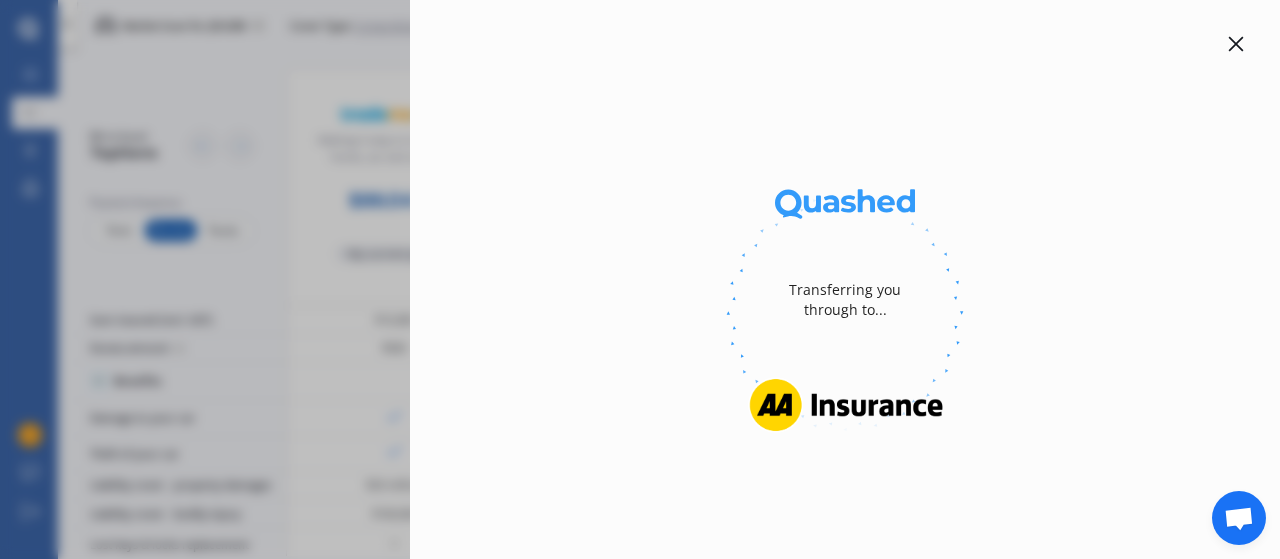 scroll, scrollTop: 0, scrollLeft: 0, axis: both 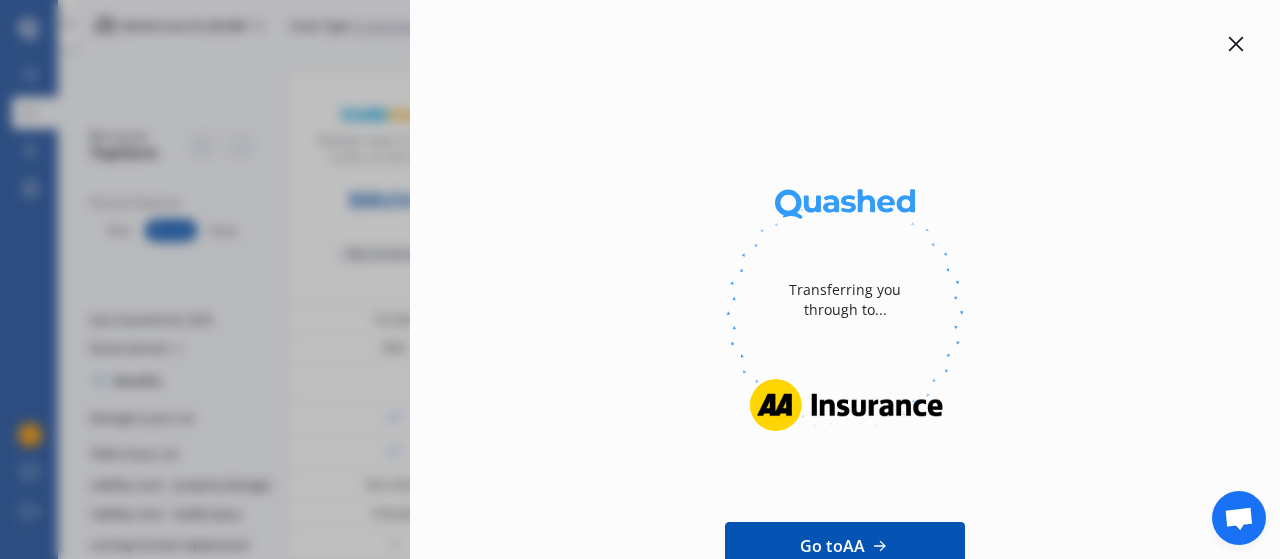 click 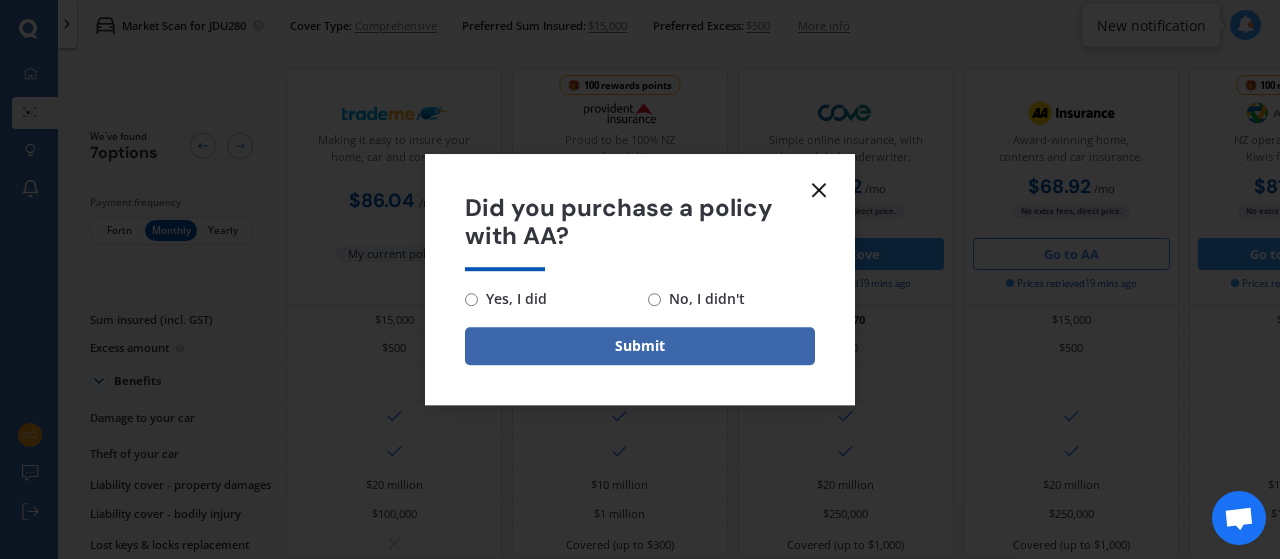 click on "No, I didn't" at bounding box center [654, 299] 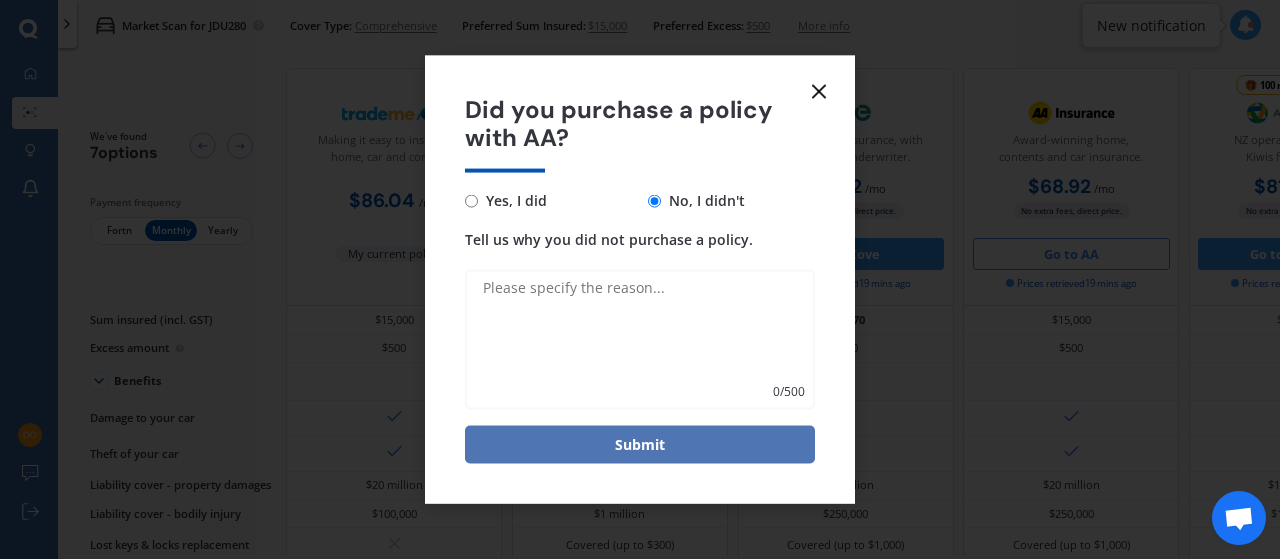 click on "Submit" at bounding box center (640, 445) 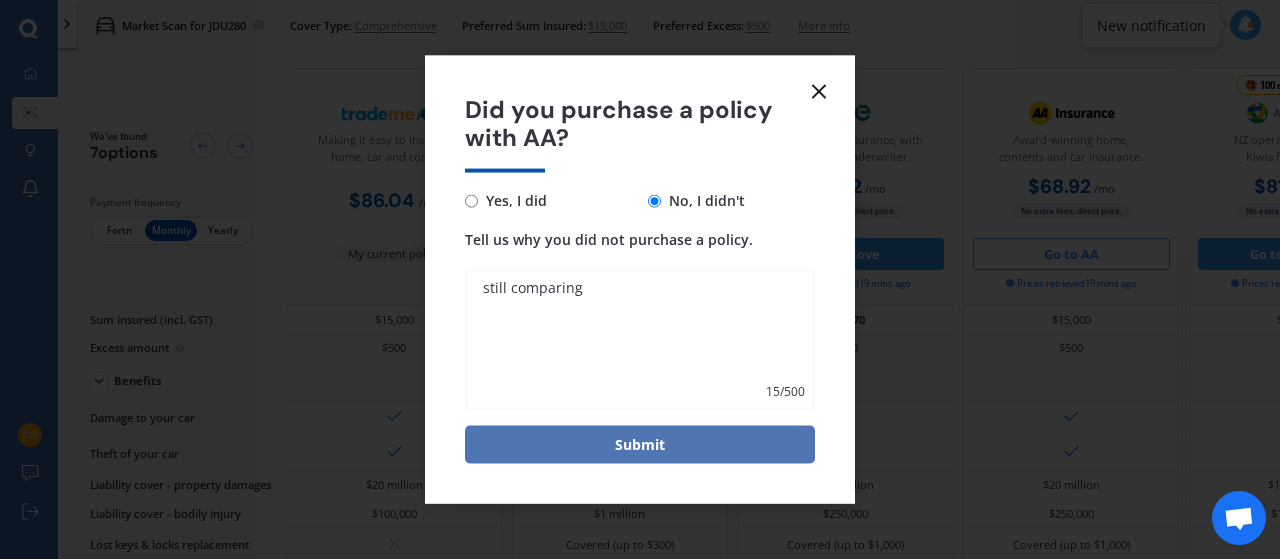 type on "still comparing" 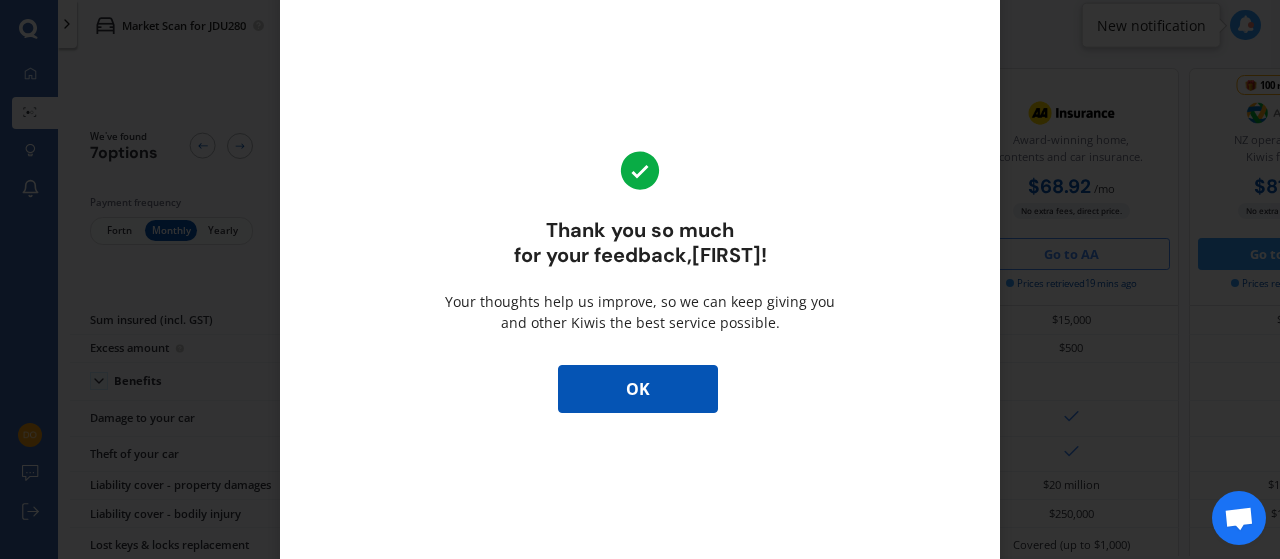 click on "OK" at bounding box center (638, 389) 